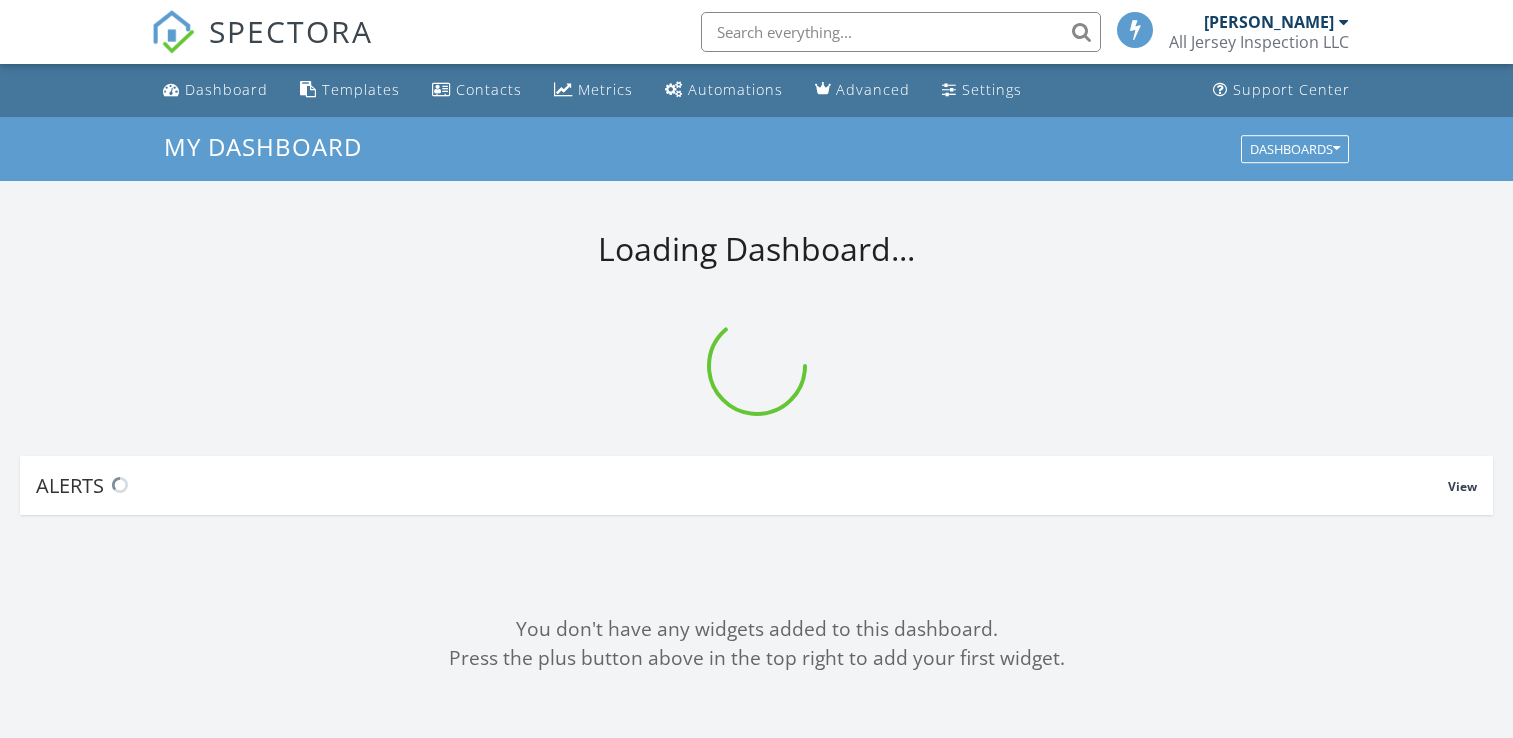scroll, scrollTop: 0, scrollLeft: 0, axis: both 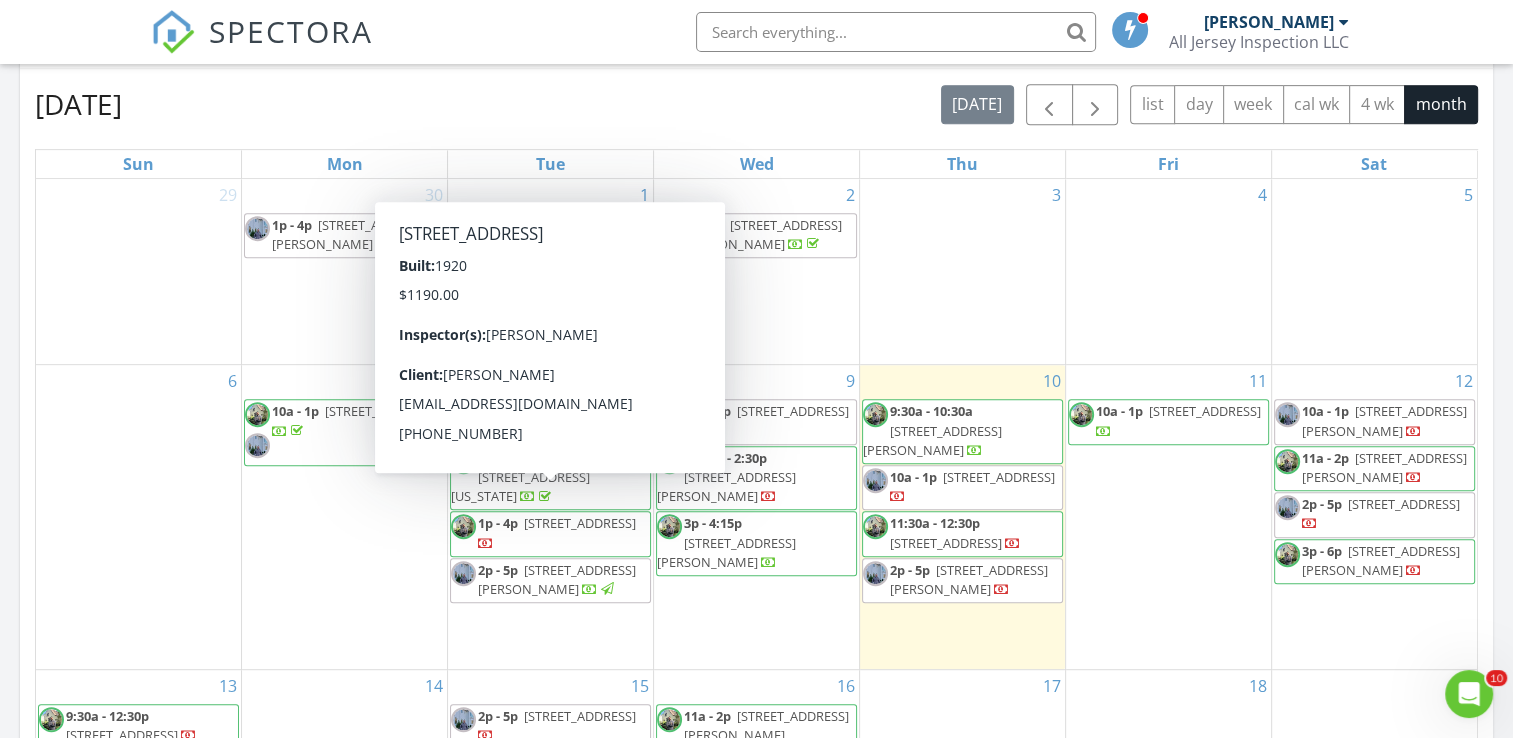 click on "[STREET_ADDRESS]" at bounding box center (580, 523) 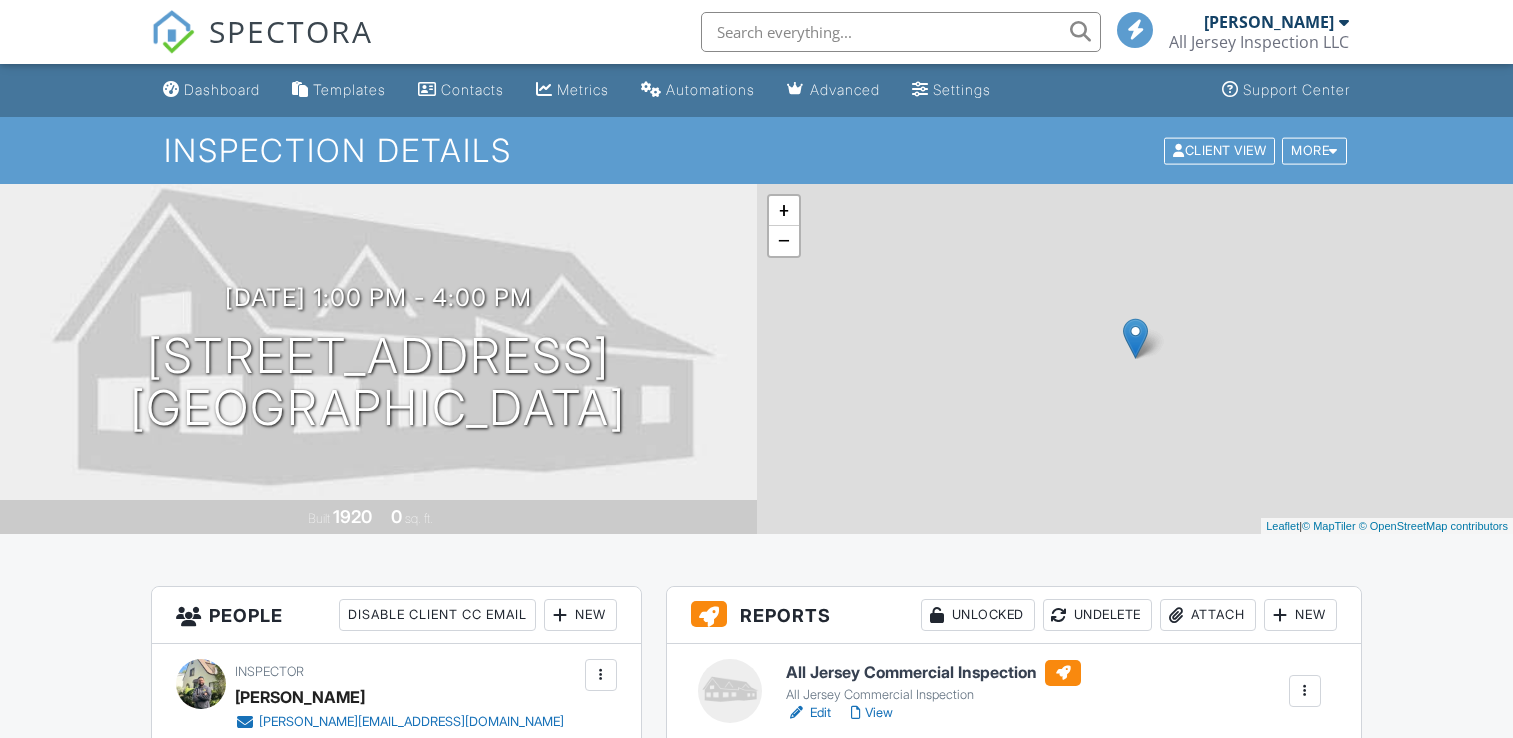 scroll, scrollTop: 0, scrollLeft: 0, axis: both 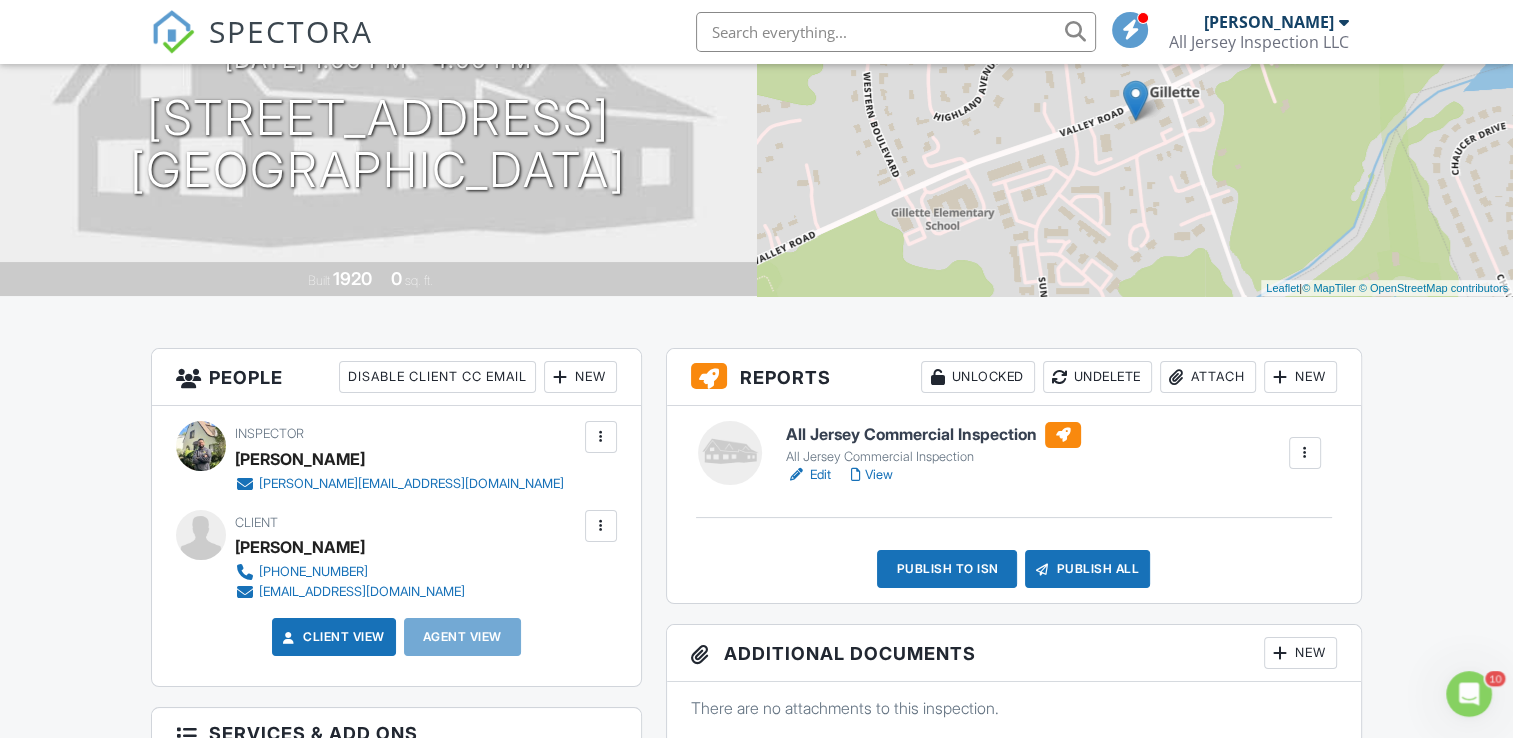 click on "All Jersey Commercial Inspection" at bounding box center [933, 435] 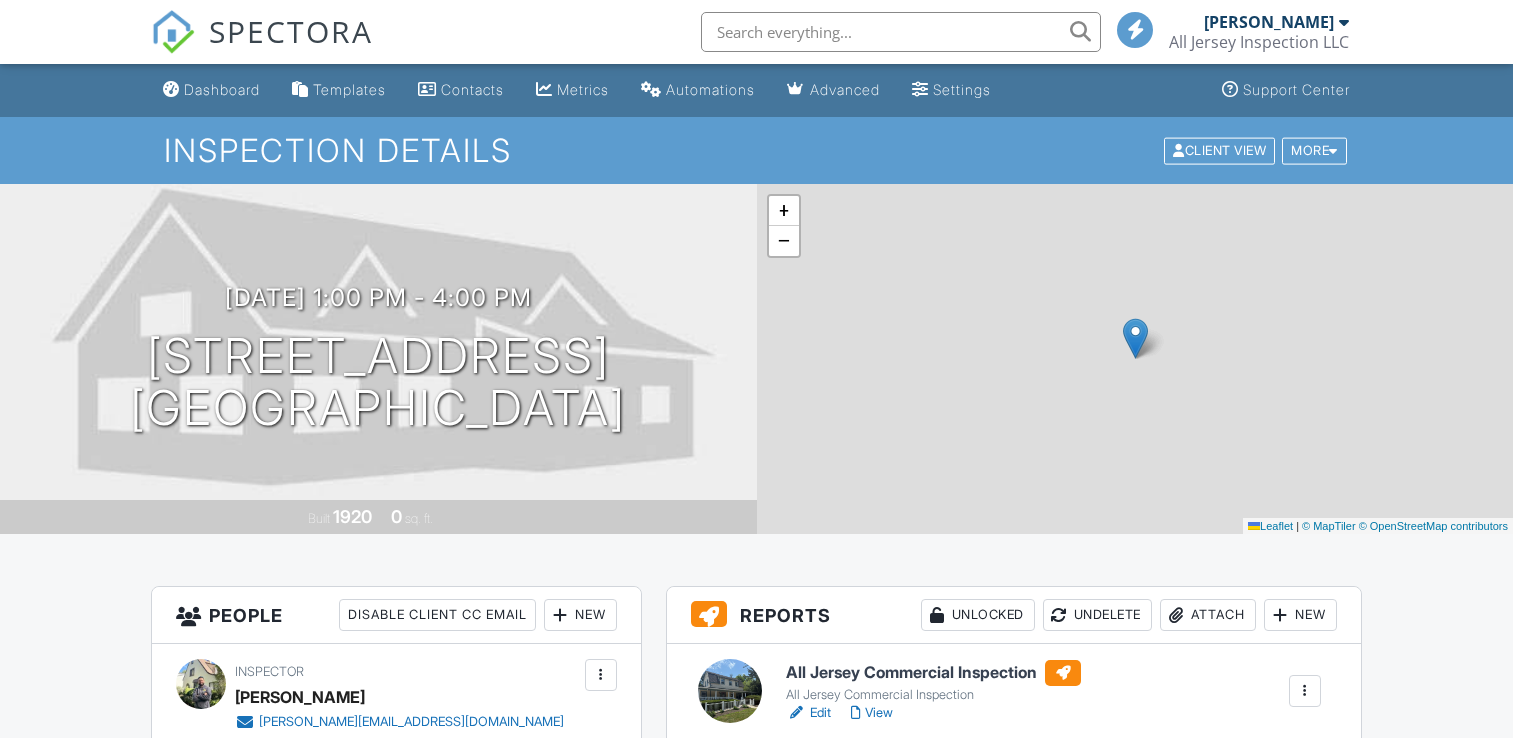 scroll, scrollTop: 0, scrollLeft: 0, axis: both 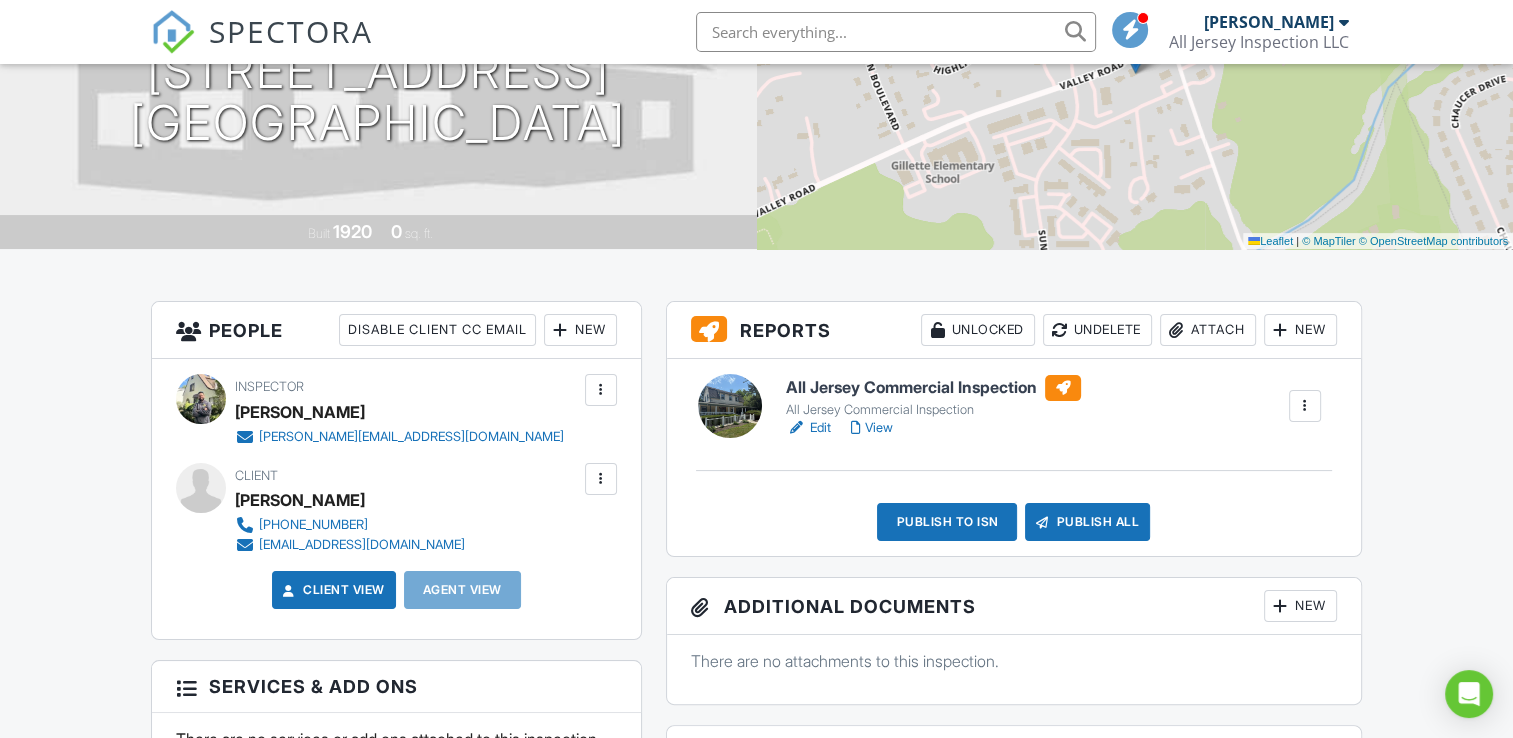 click at bounding box center [1281, 330] 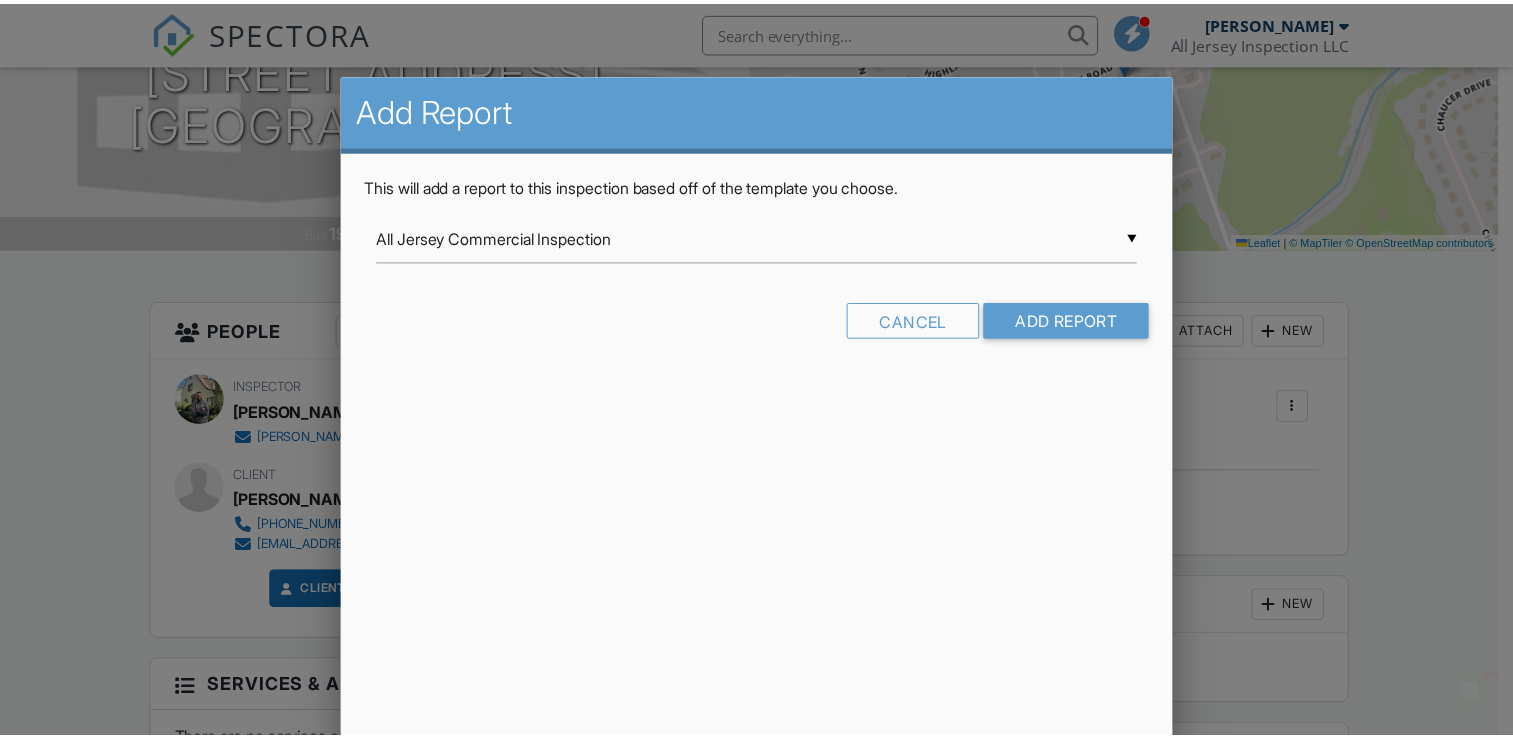 scroll, scrollTop: 0, scrollLeft: 0, axis: both 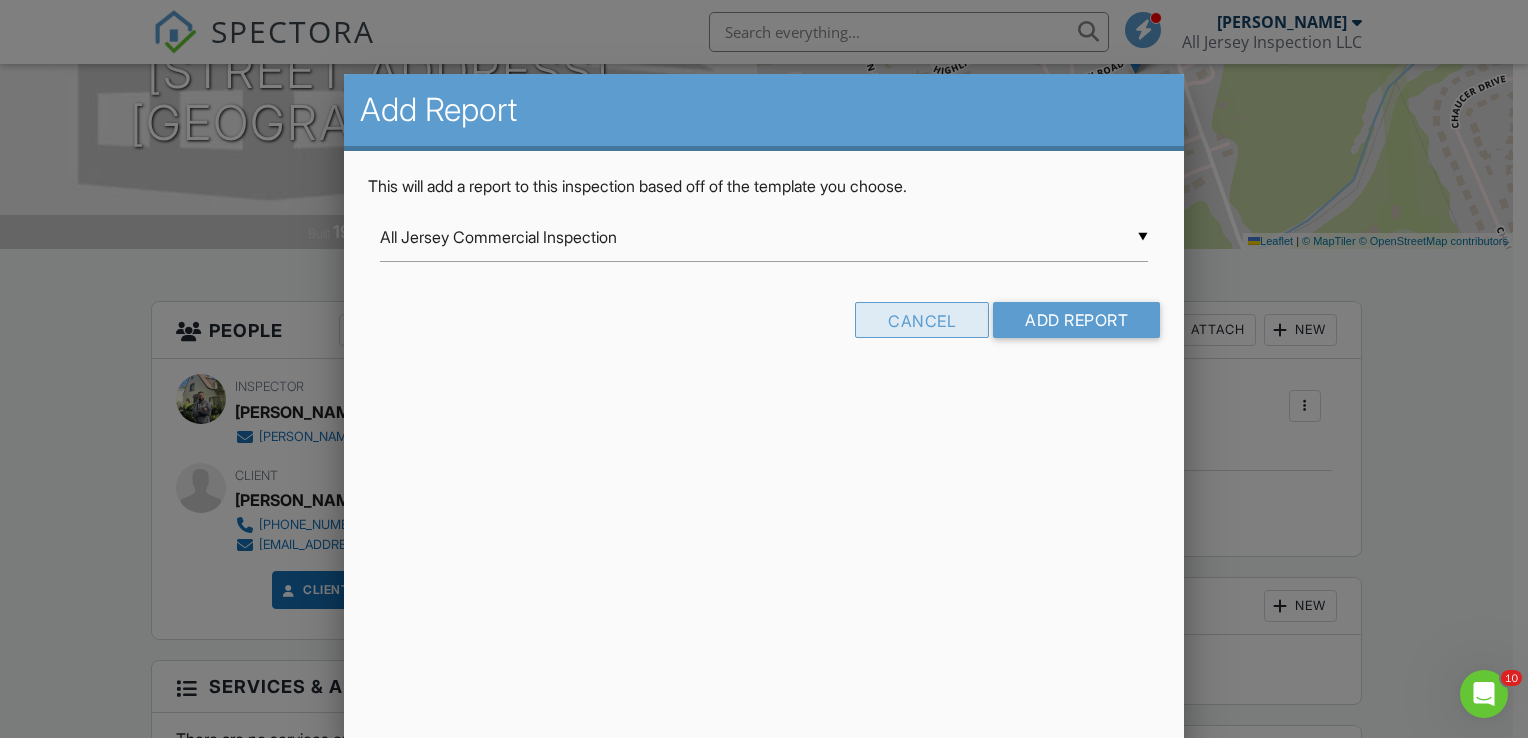 click on "Cancel" at bounding box center [922, 320] 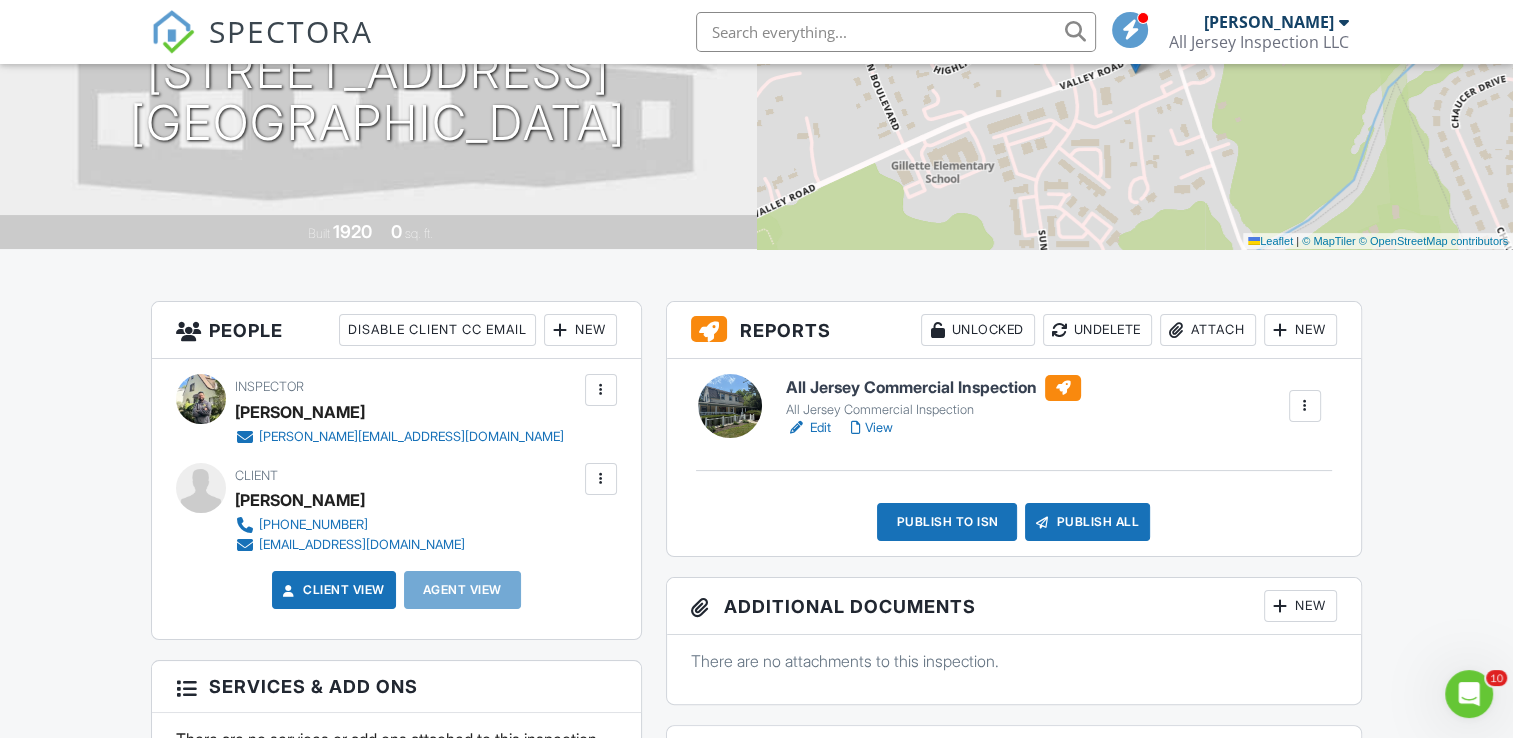 click 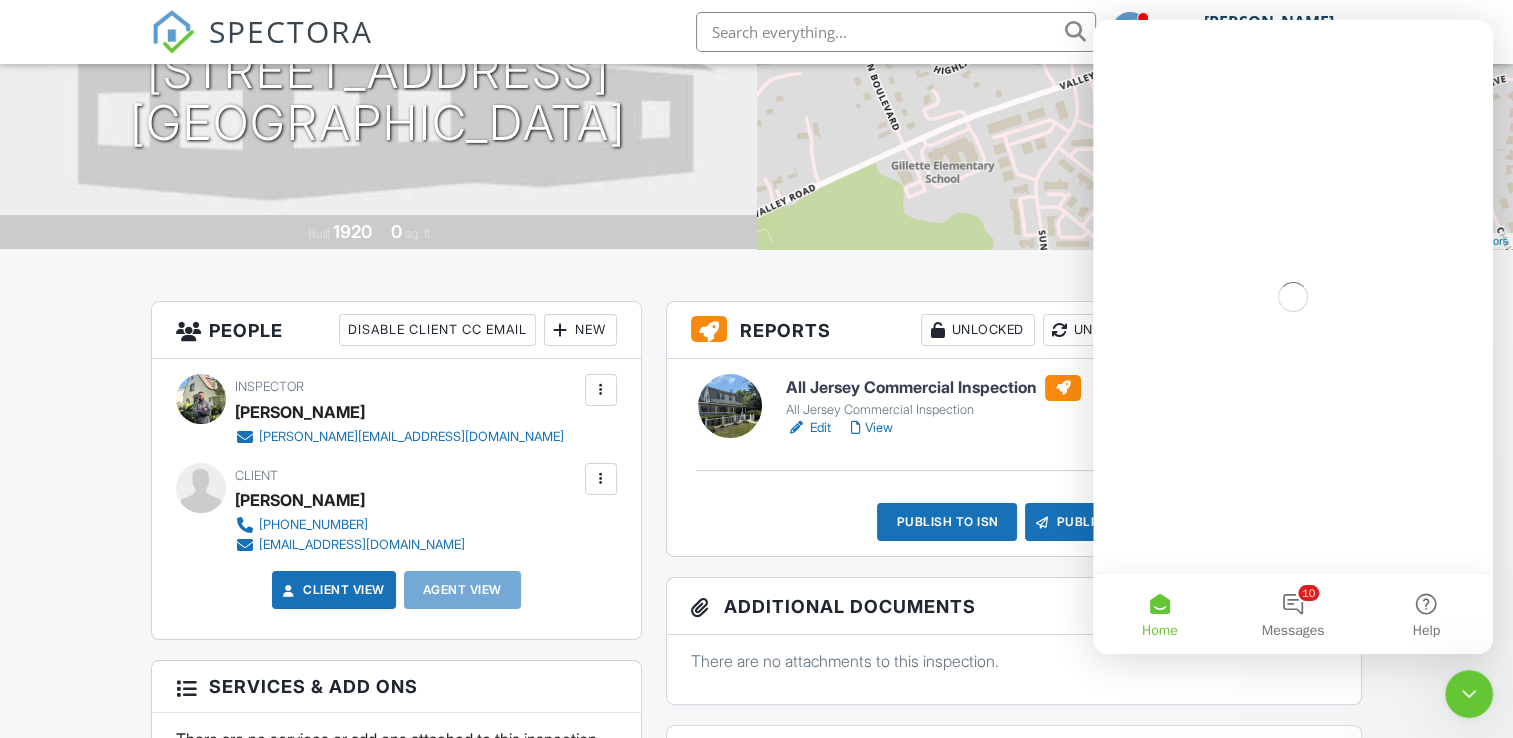 scroll, scrollTop: 0, scrollLeft: 0, axis: both 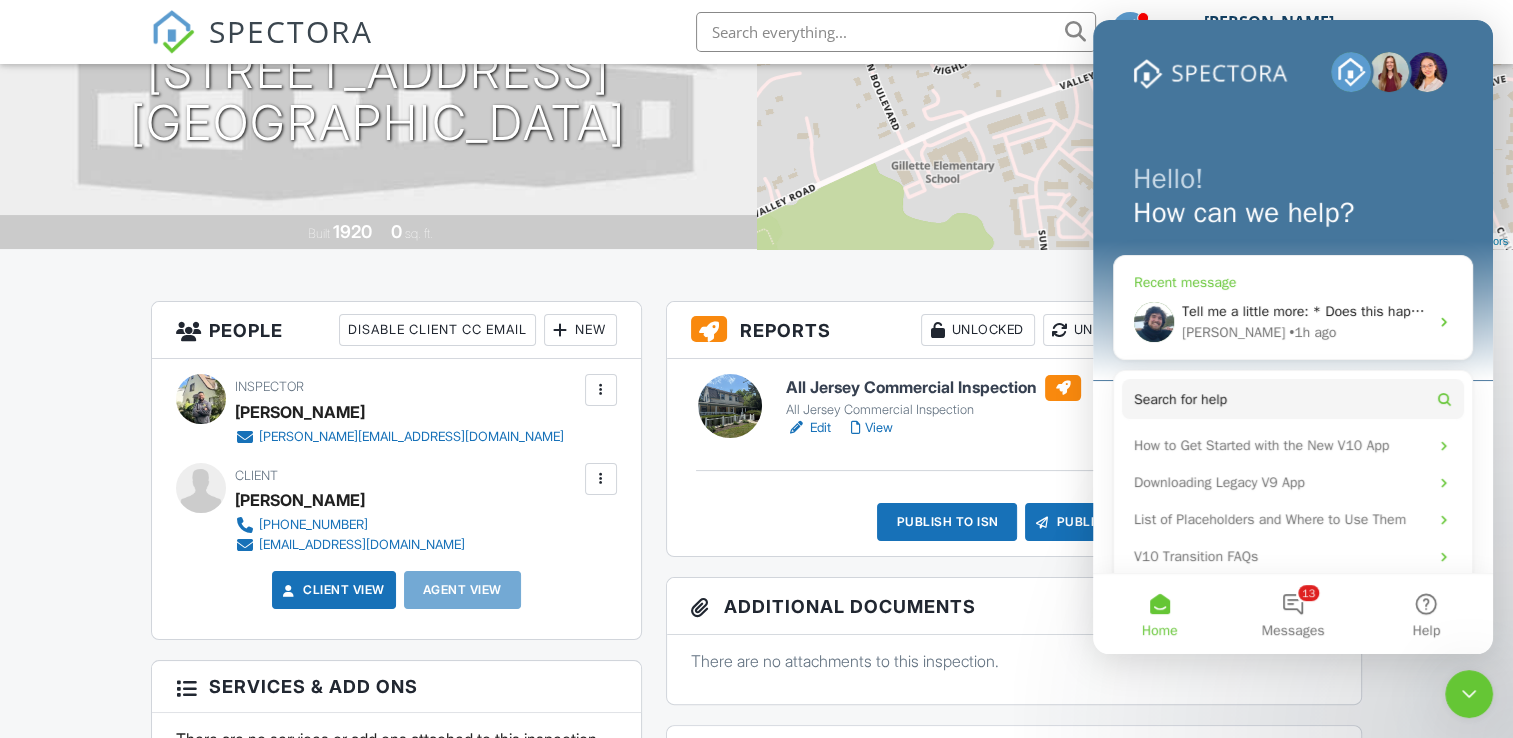 click on "Ryan •  1h ago" at bounding box center [1305, 332] 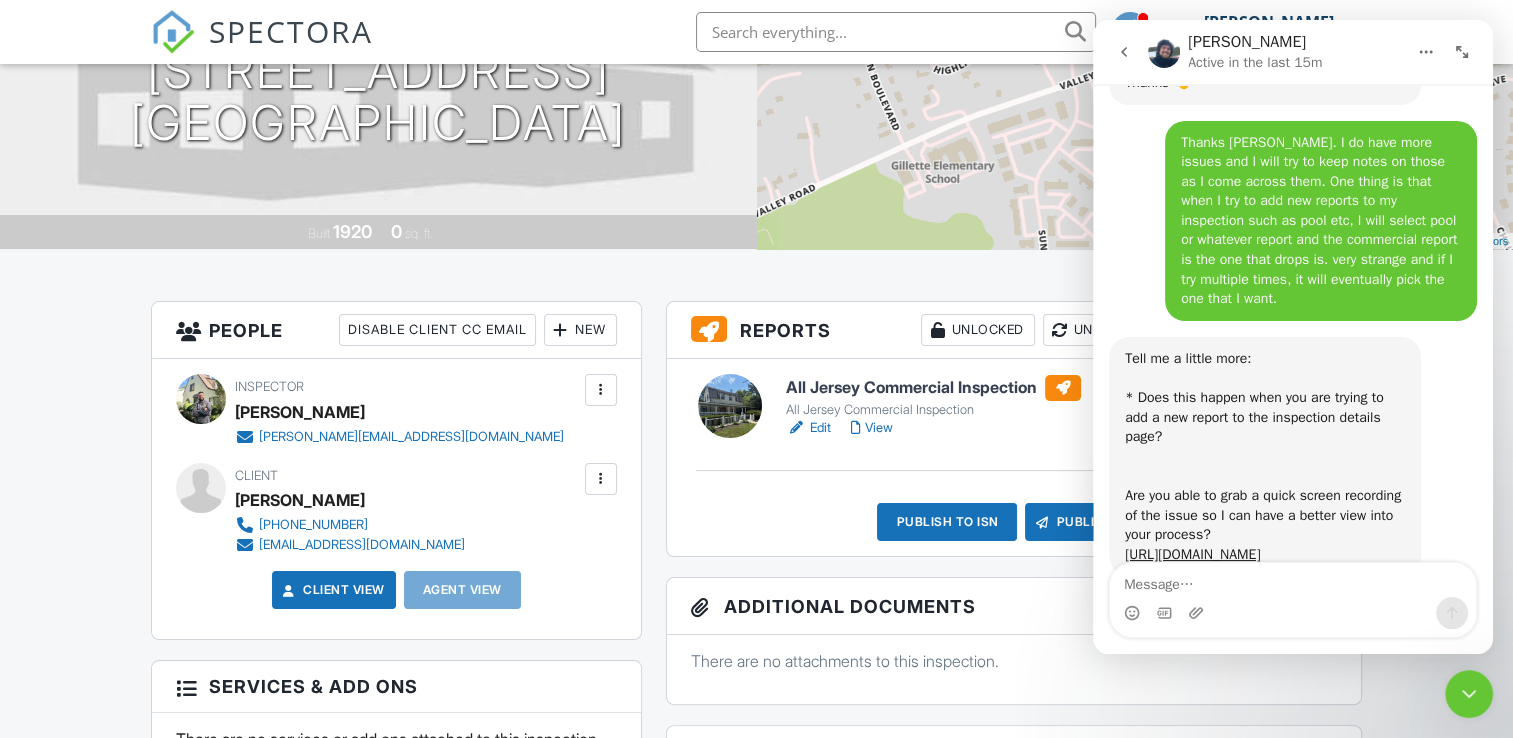 scroll, scrollTop: 4019, scrollLeft: 0, axis: vertical 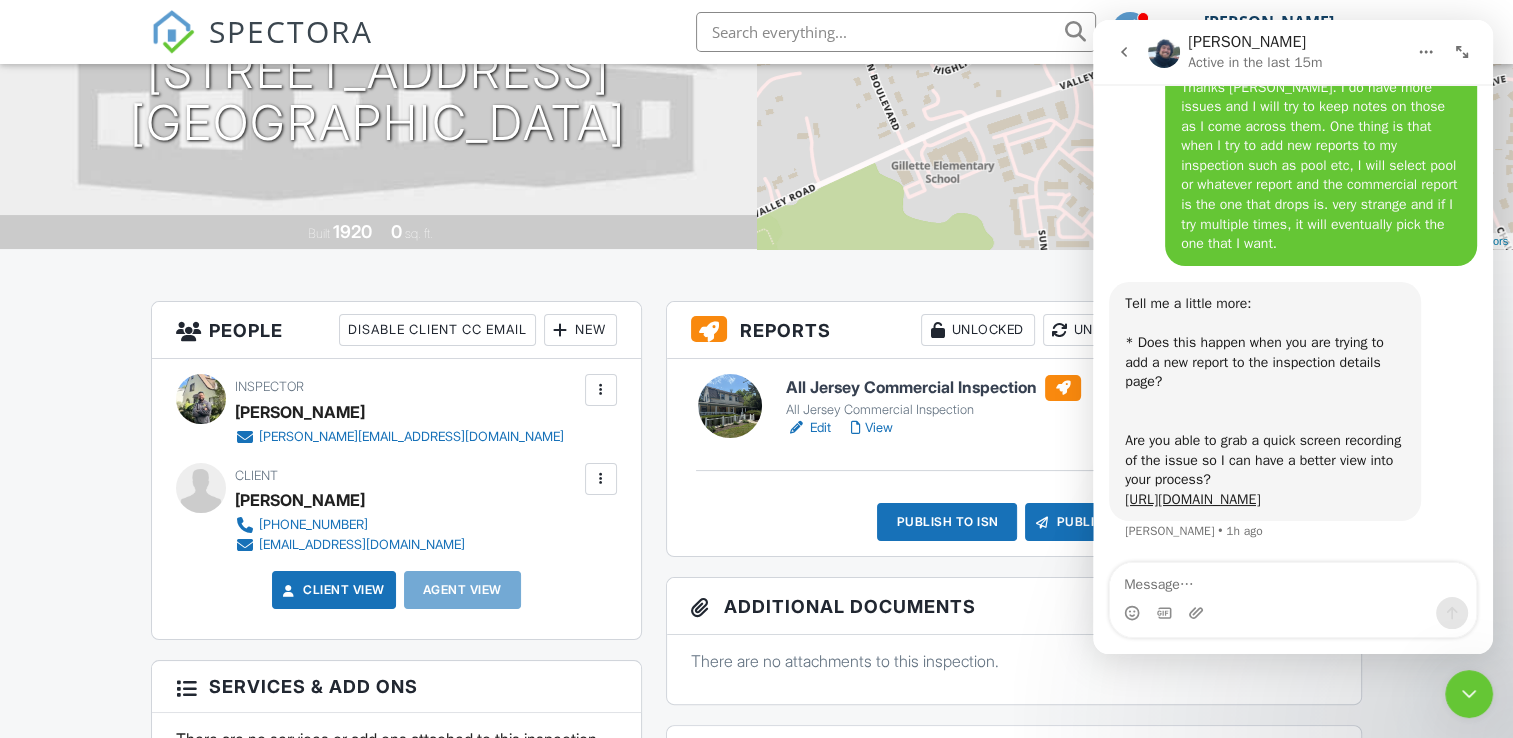 click on "Dashboard
Templates
Contacts
Metrics
Automations
Advanced
Settings
Support Center
Inspection Details
Client View
More
Property Details
Reschedule
Reorder / Copy
Share
Cancel
Delete
Print Order
Convert to V9
View Change Log
07/08/2025  1:00 pm
- 4:00 pm
671 Valley Rd
Long Hill, NJ 07933
Built
1920
0
sq. ft.
+ −  Leaflet   |   © MapTiler   © OpenStreetMap contributors
Reports
Unlocked
Undelete
Attach
New
All Jersey Commercial Inspection
All Jersey Commercial Inspection
Edit
View
Quick Publish
Copy
Delete
Publish to ISN
Publish All
Checking report completion
Publish report?" at bounding box center [756, 876] 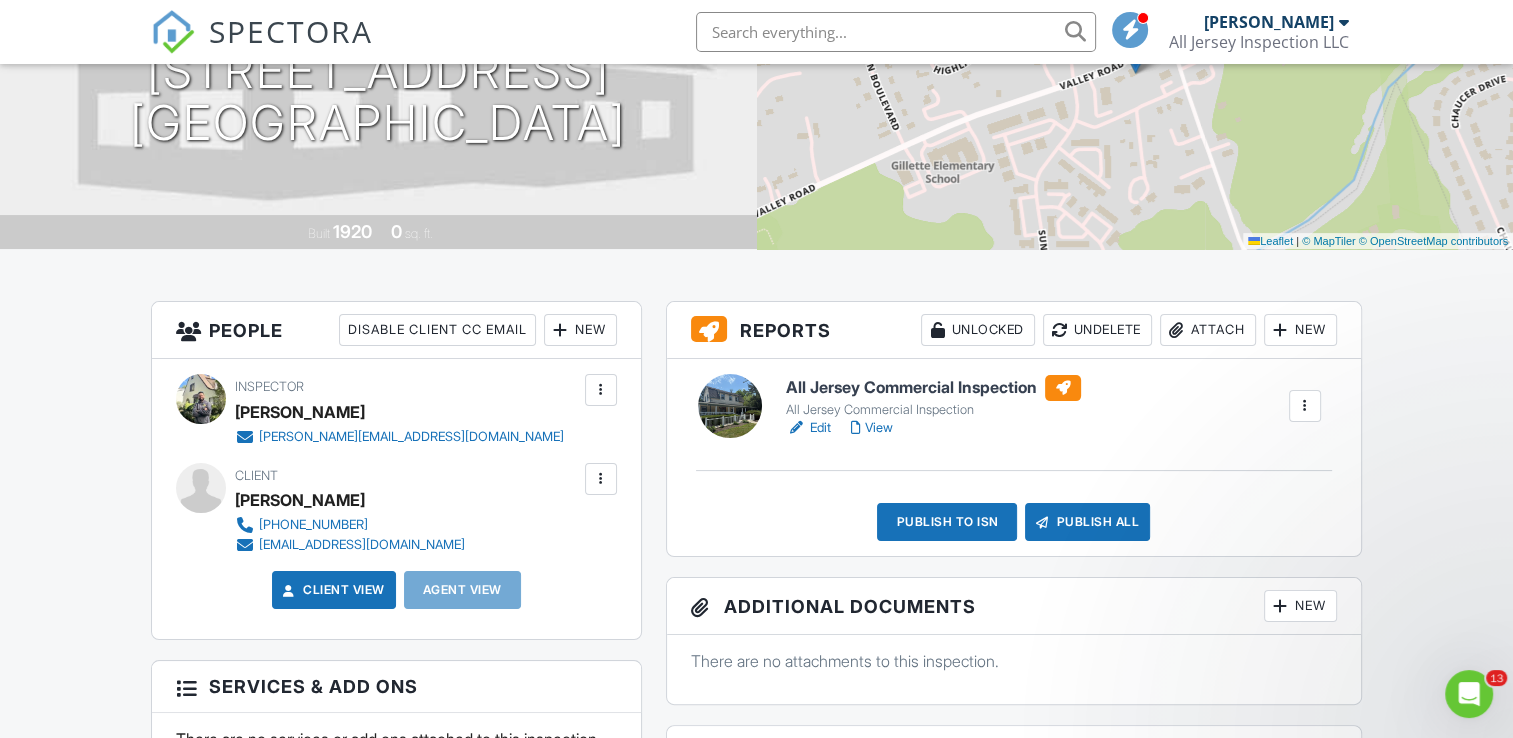 scroll, scrollTop: 0, scrollLeft: 0, axis: both 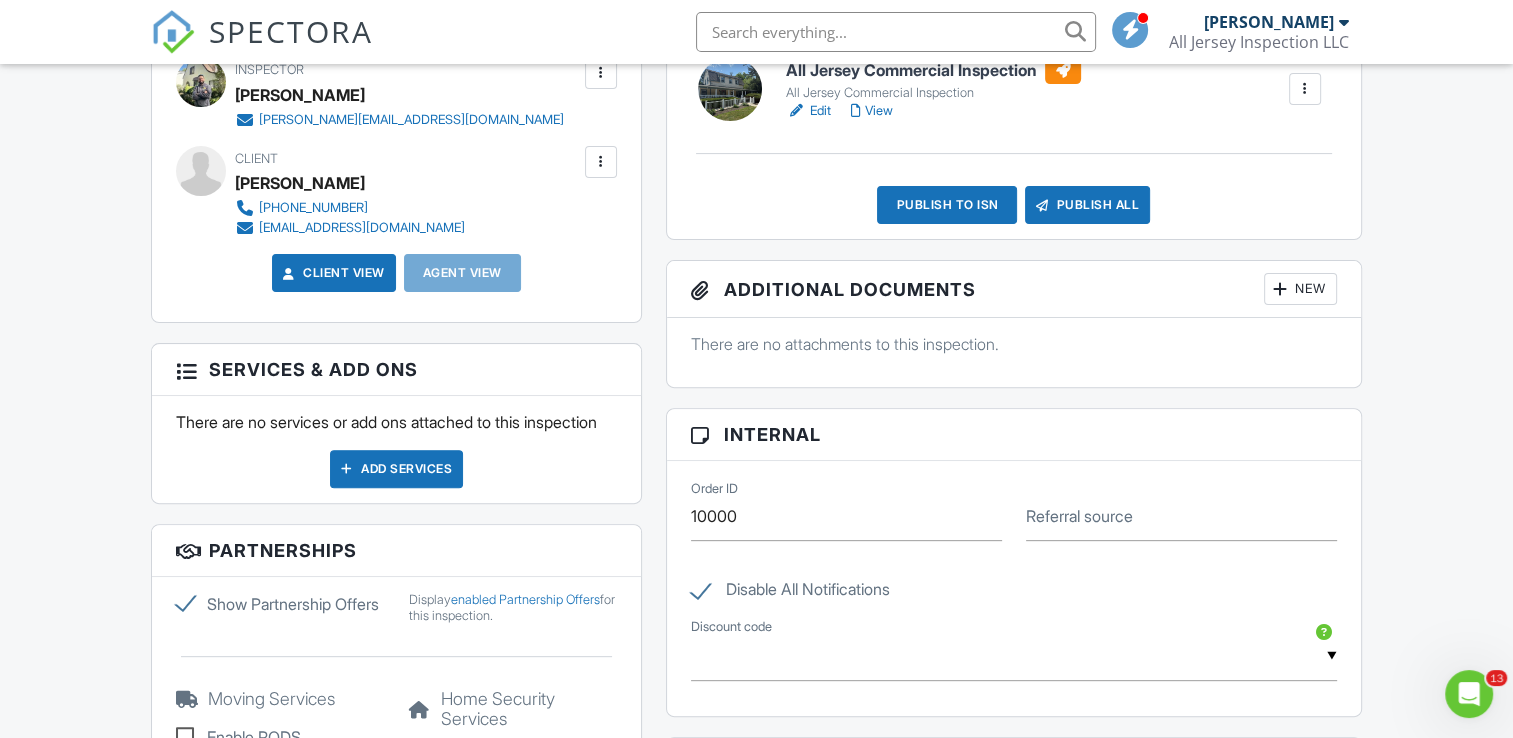 click 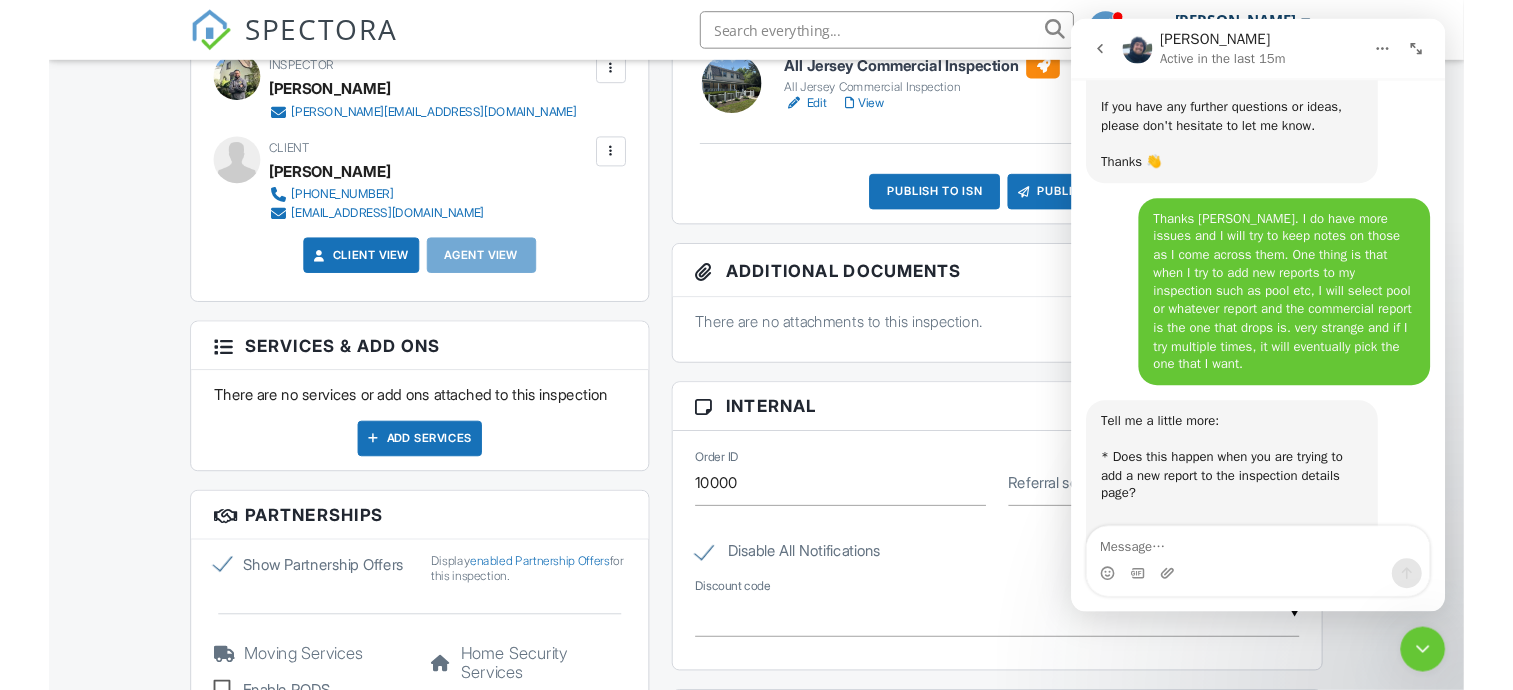 scroll, scrollTop: 4019, scrollLeft: 0, axis: vertical 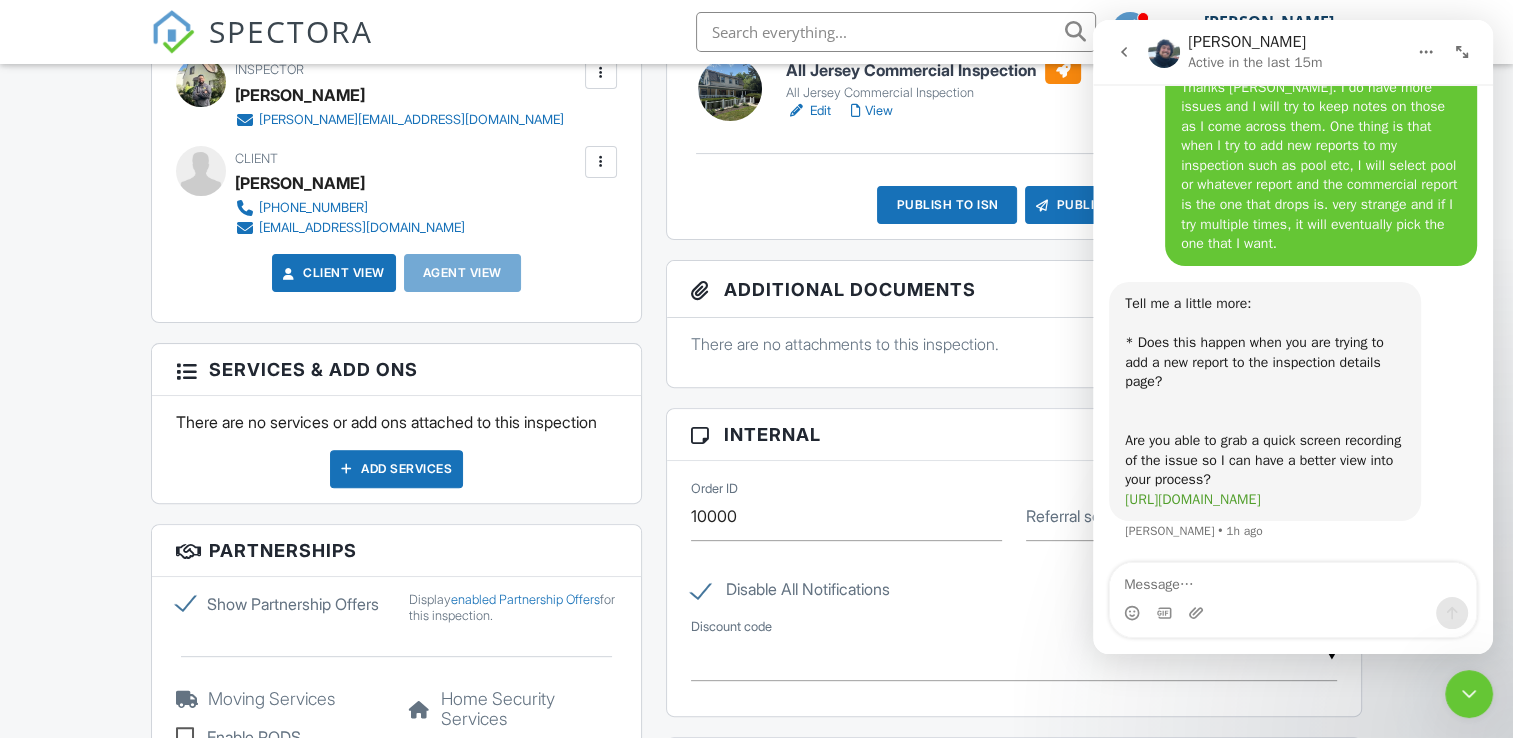click on "https://www.loom.com/" at bounding box center [1192, 499] 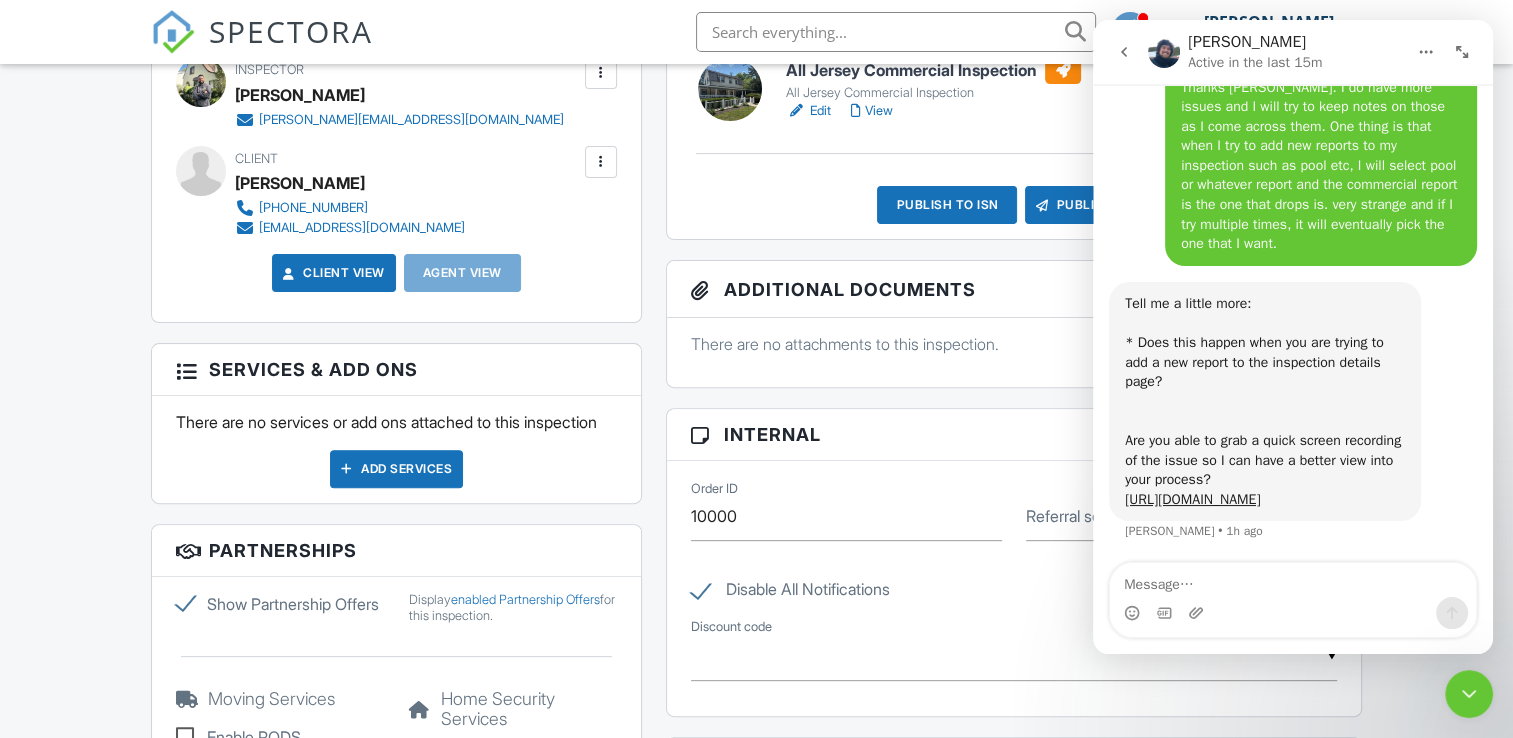 click 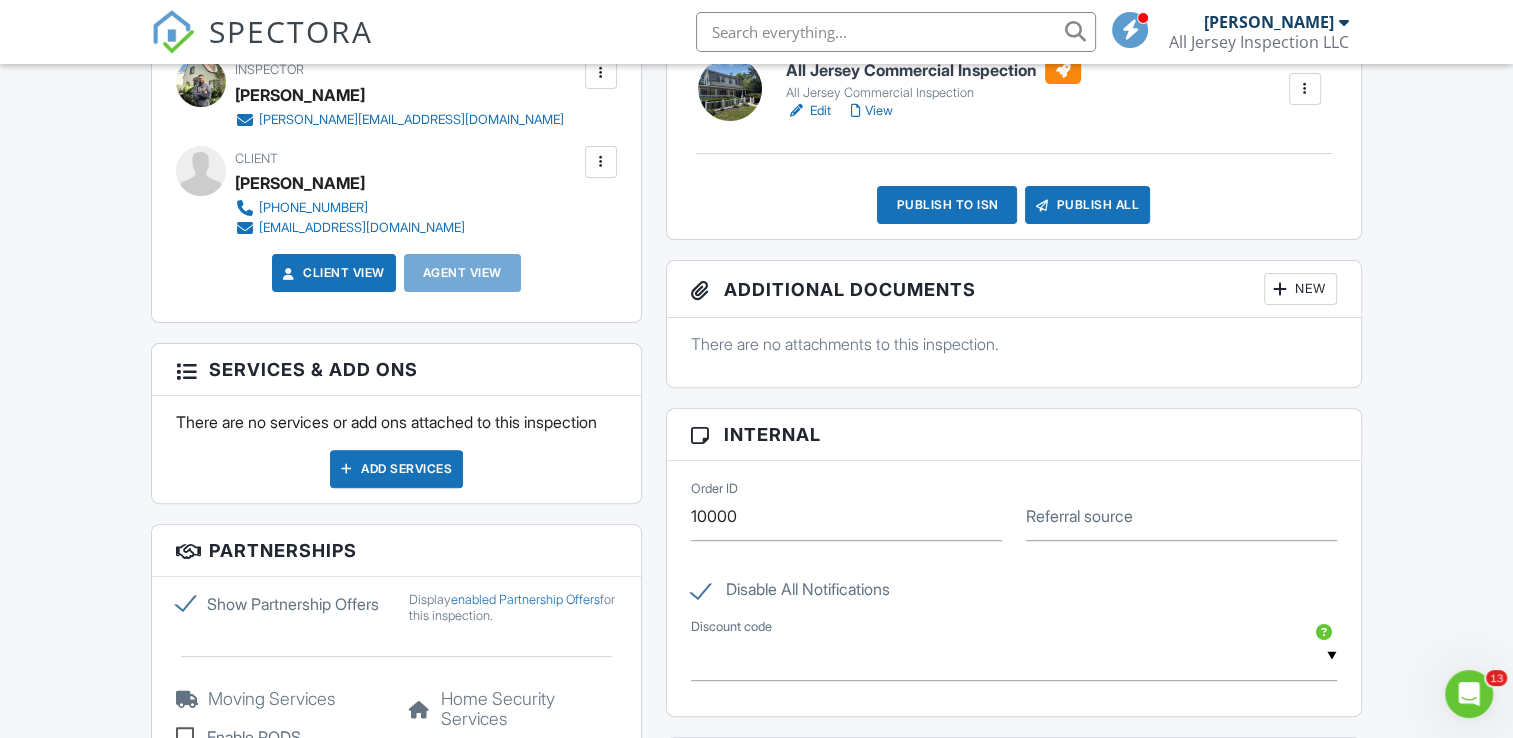 click on "Dashboard
Templates
Contacts
Metrics
Automations
Advanced
Settings
Support Center
Inspection Details
Client View
More
Property Details
Reschedule
Reorder / Copy
Share
Cancel
Delete
Print Order
Convert to V9
View Change Log
07/08/2025  1:00 pm
- 4:00 pm
671 Valley Rd
Long Hill, NJ 07933
Built
1920
0
sq. ft.
+ −  Leaflet   |   © MapTiler   © OpenStreetMap contributors
Reports
Unlocked
Undelete
Attach
New
All Jersey Commercial Inspection
All Jersey Commercial Inspection
Edit
View
Quick Publish
Copy
Delete
Publish to ISN
Publish All
Checking report completion
Publish report?" at bounding box center (756, 559) 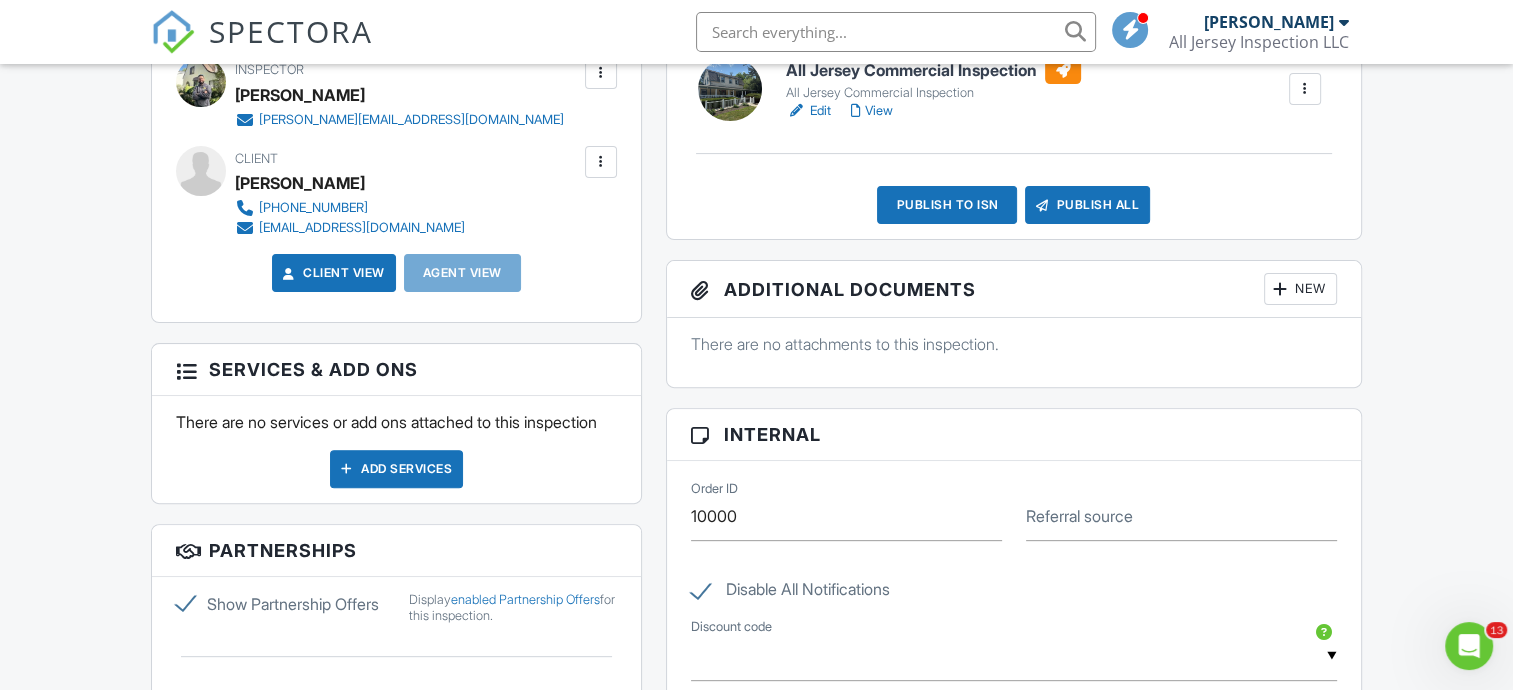 scroll, scrollTop: 4068, scrollLeft: 0, axis: vertical 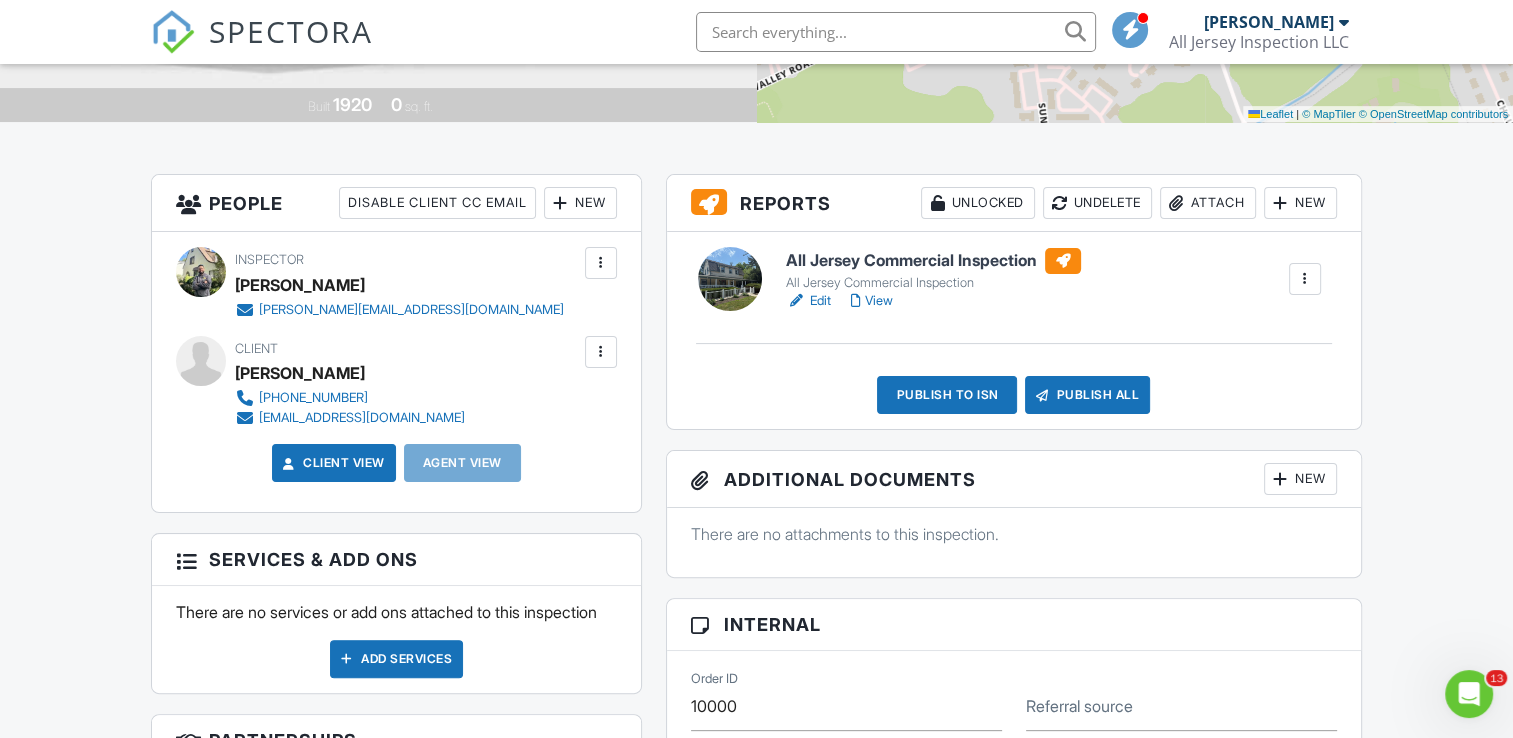 click at bounding box center (1281, 203) 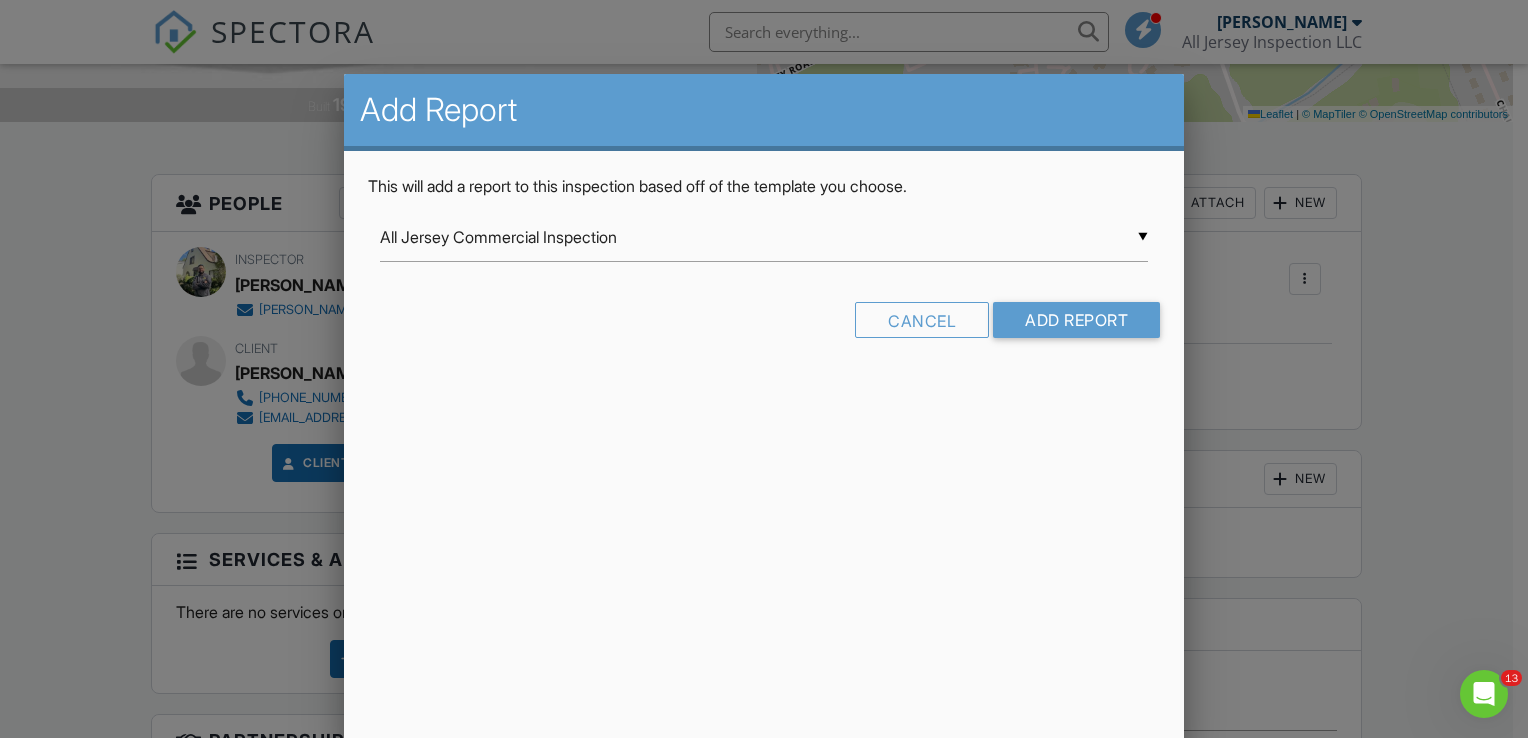 click on "▼ All Jersey Commercial Inspection All Jersey Commercial Inspection All Jersey Inspection  All Jersey Inspection  - Copy Ben Gromicko's Template for Home Inspections Chimney, Fireplace, and Stove  InterNACHI Residential  Residential Property Inspection Residential Template Swimming Pool and Spa Template Exploratory Dig Oil Tank Sweep Sewer Lateral Inspection by All Jersey Inspection LLC Wood Destroying Insect Report All Jersey Commercial Inspection
All Jersey Inspection
All Jersey Inspection  - Copy
Ben Gromicko's Template for Home Inspections
Chimney, Fireplace, and Stove
InterNACHI Residential
Residential Property Inspection
Residential Template
Swimming Pool and Spa Template
Exploratory Dig
Oil Tank Sweep
Sewer Lateral Inspection by All Jersey Inspection LLC
Wood Destroying Insect Report" at bounding box center (764, 237) 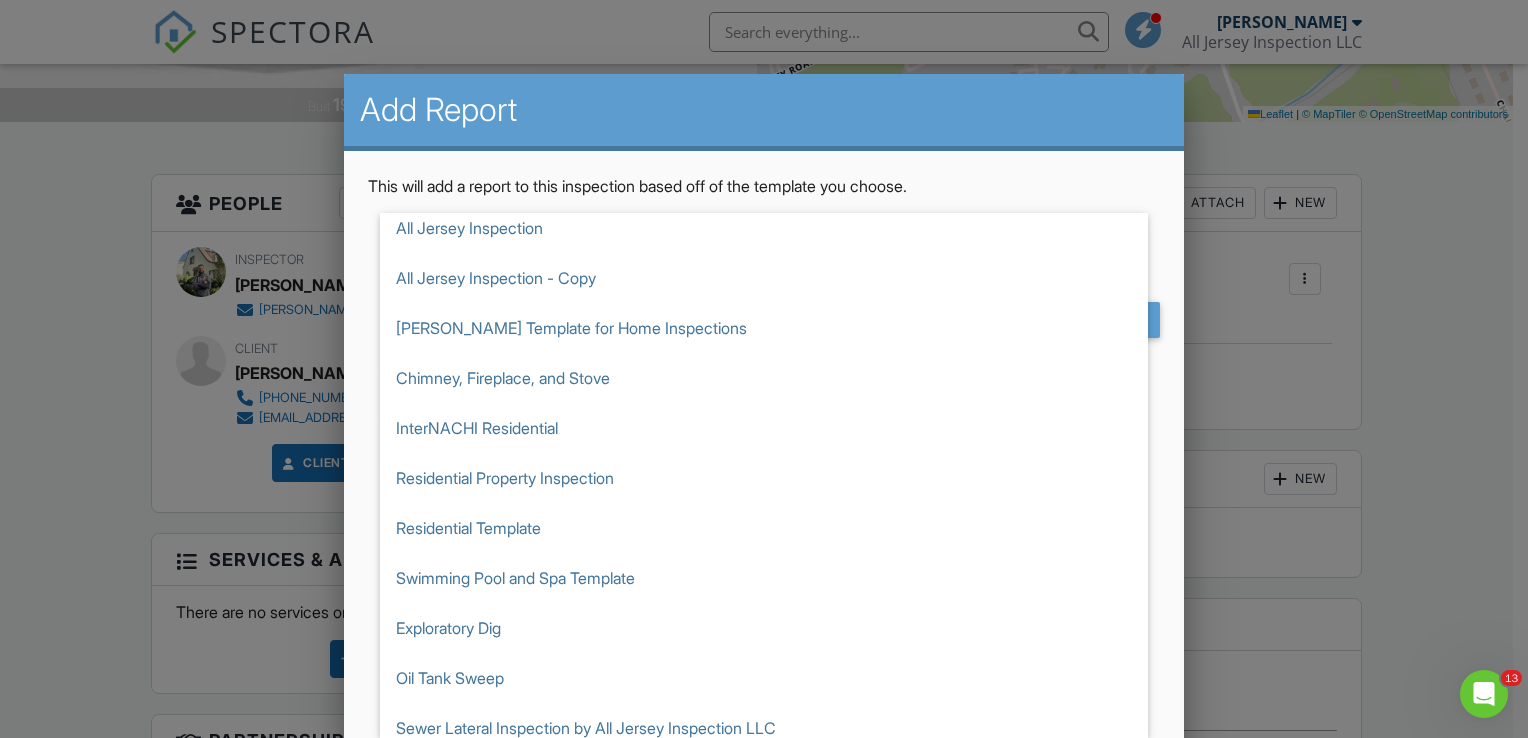 scroll, scrollTop: 80, scrollLeft: 0, axis: vertical 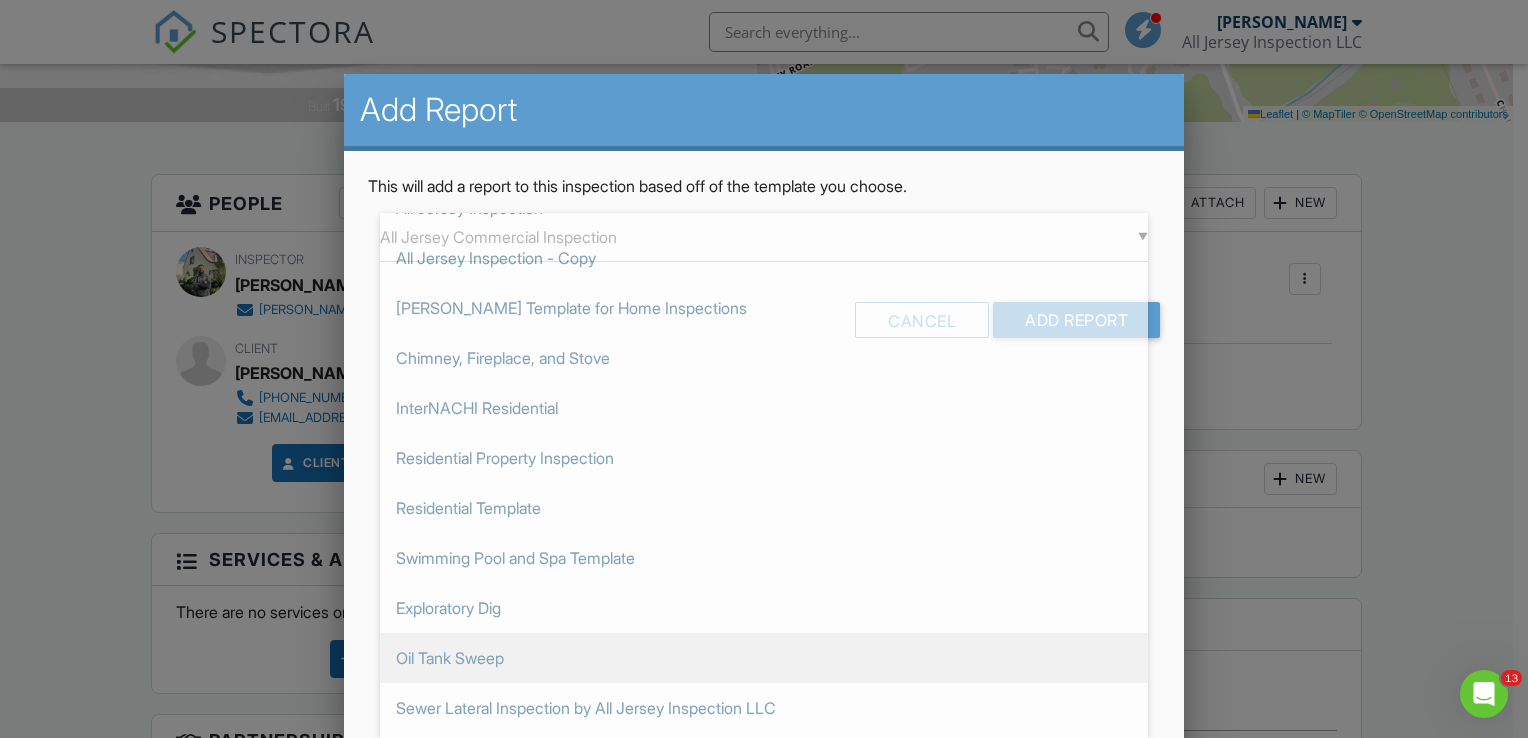 click on "Oil Tank Sweep" at bounding box center (764, 658) 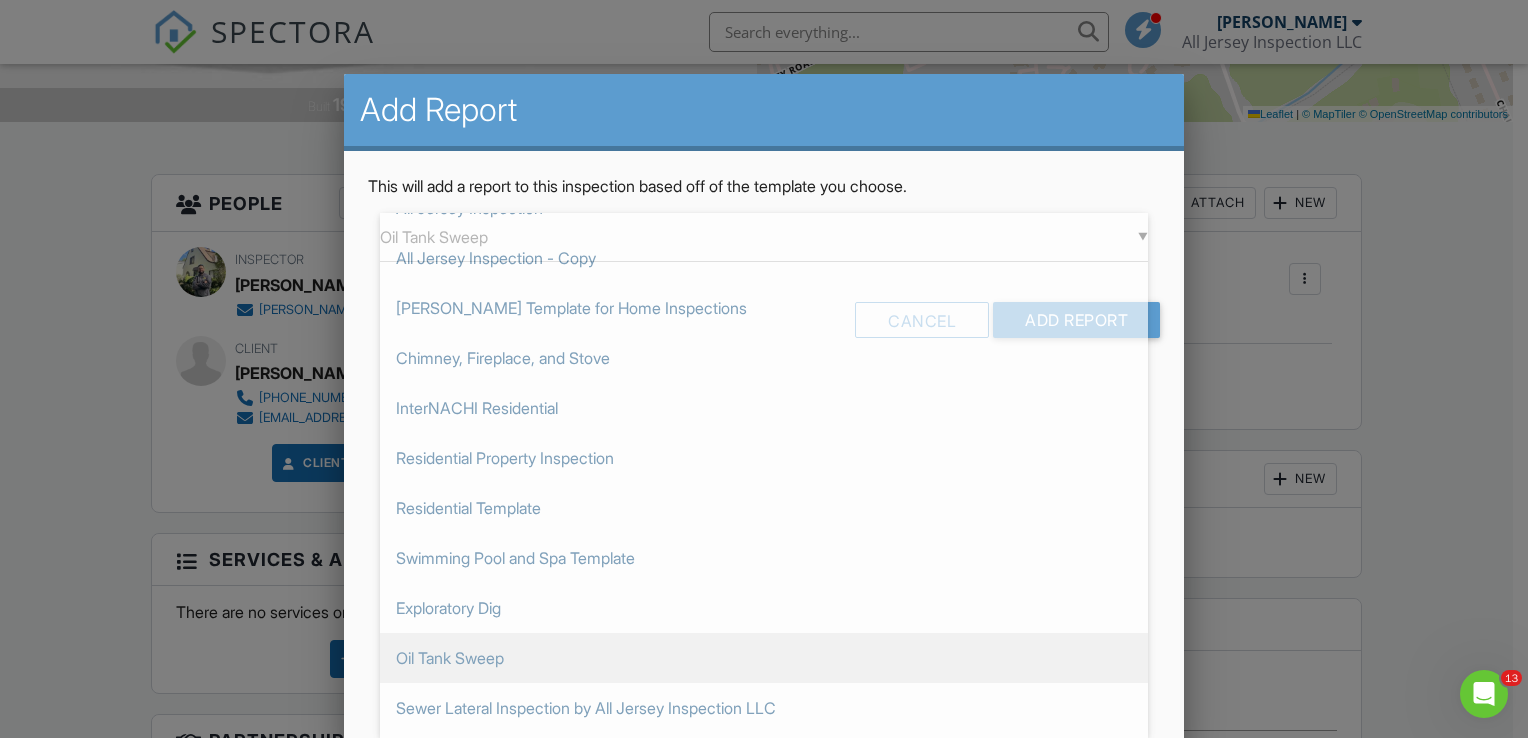 scroll, scrollTop: 125, scrollLeft: 0, axis: vertical 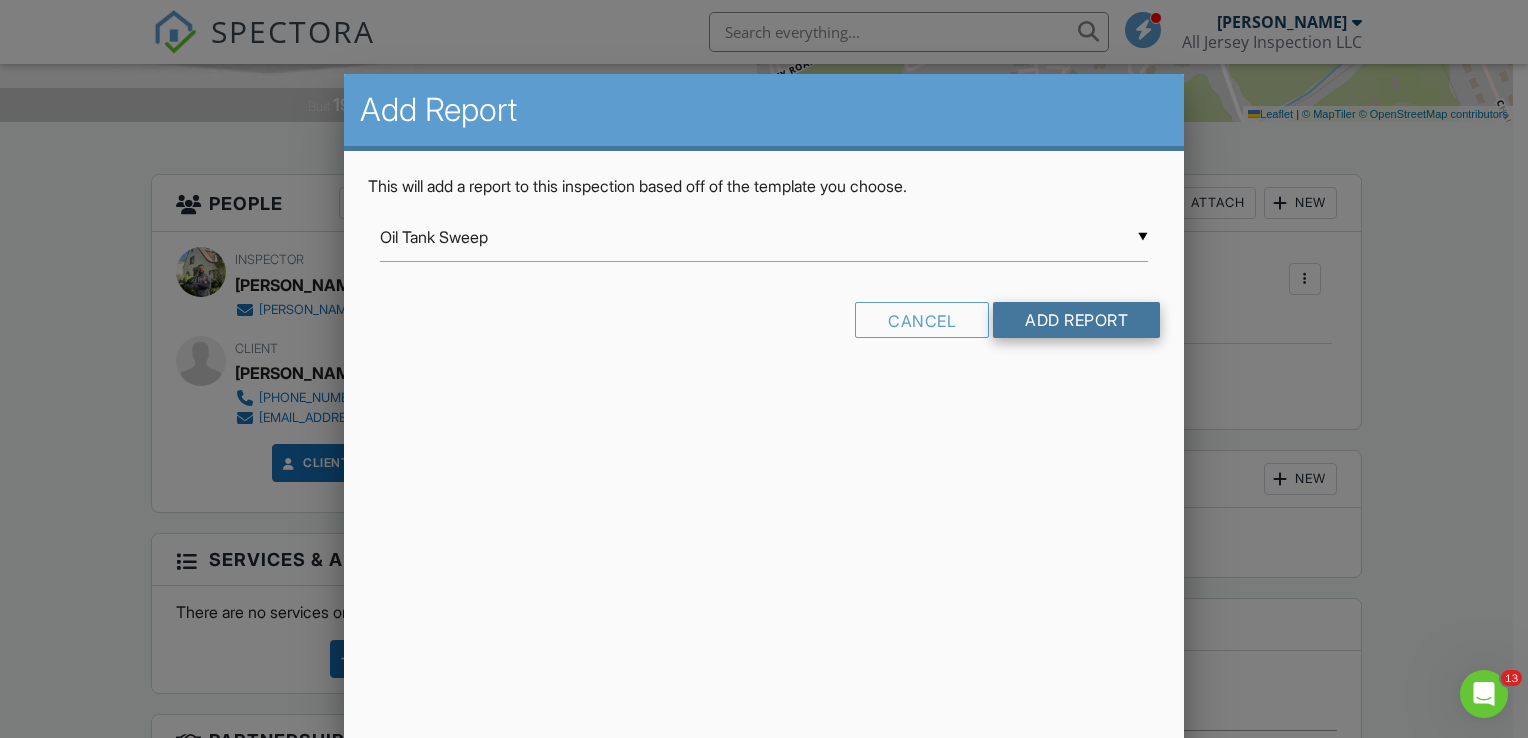 click on "Add Report" at bounding box center (1076, 320) 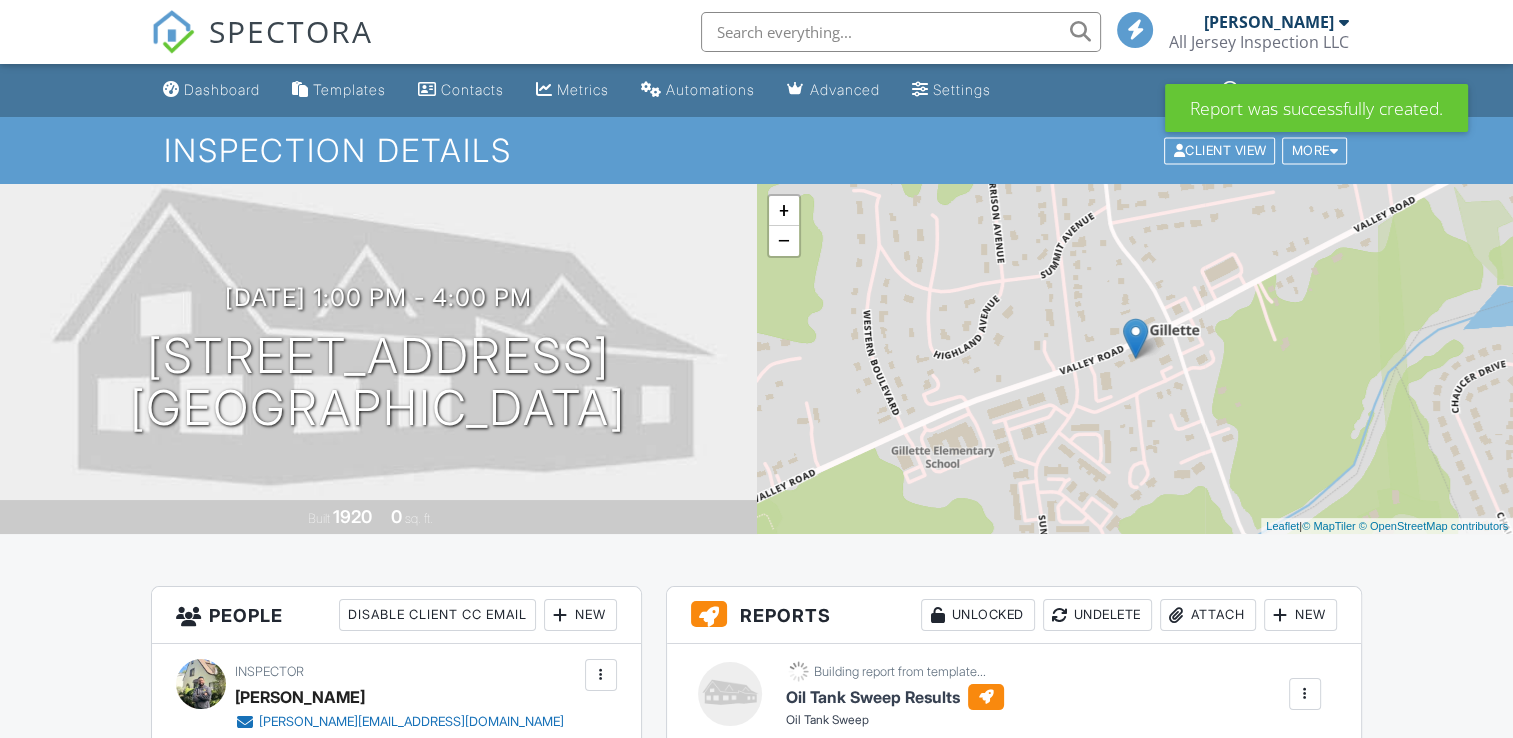 scroll, scrollTop: 250, scrollLeft: 0, axis: vertical 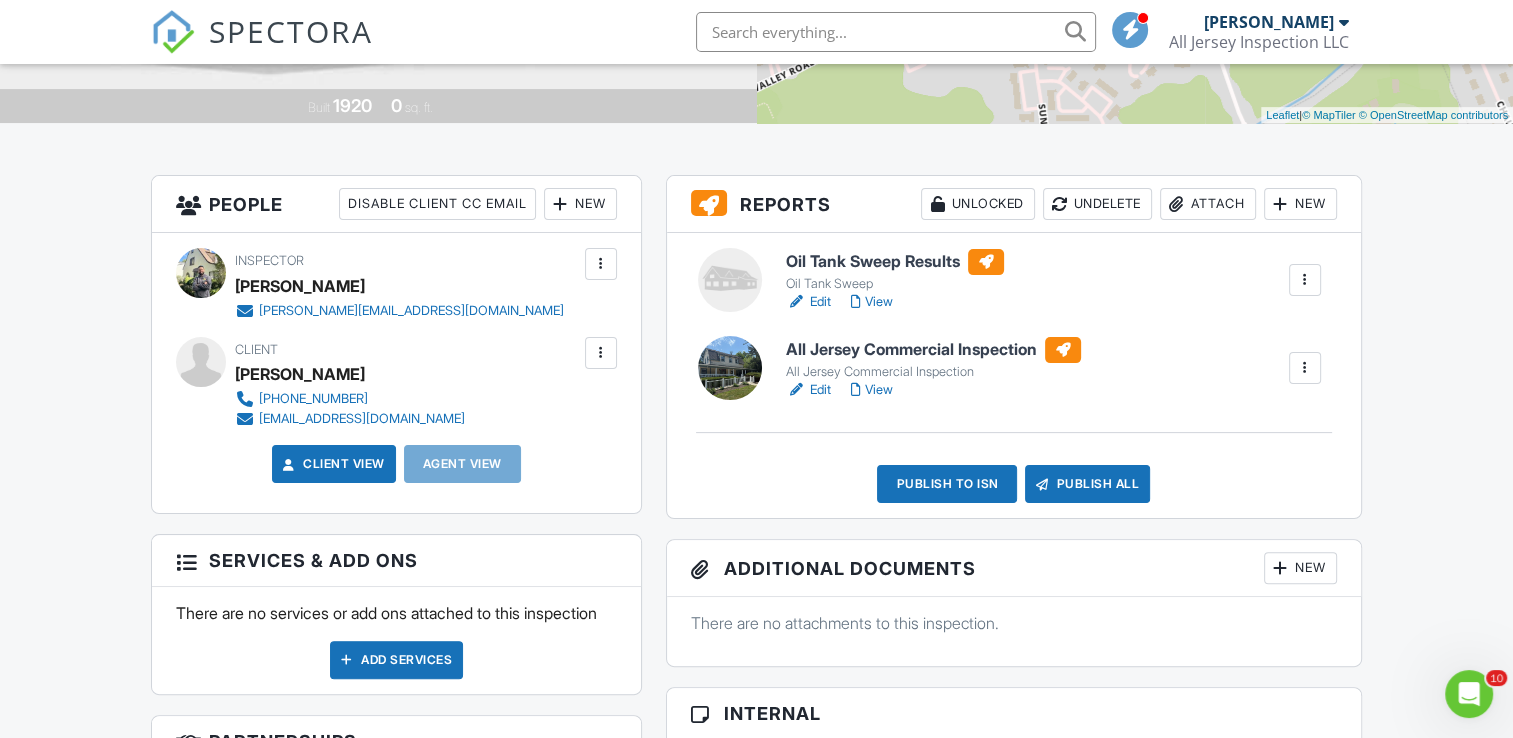click at bounding box center [1281, 204] 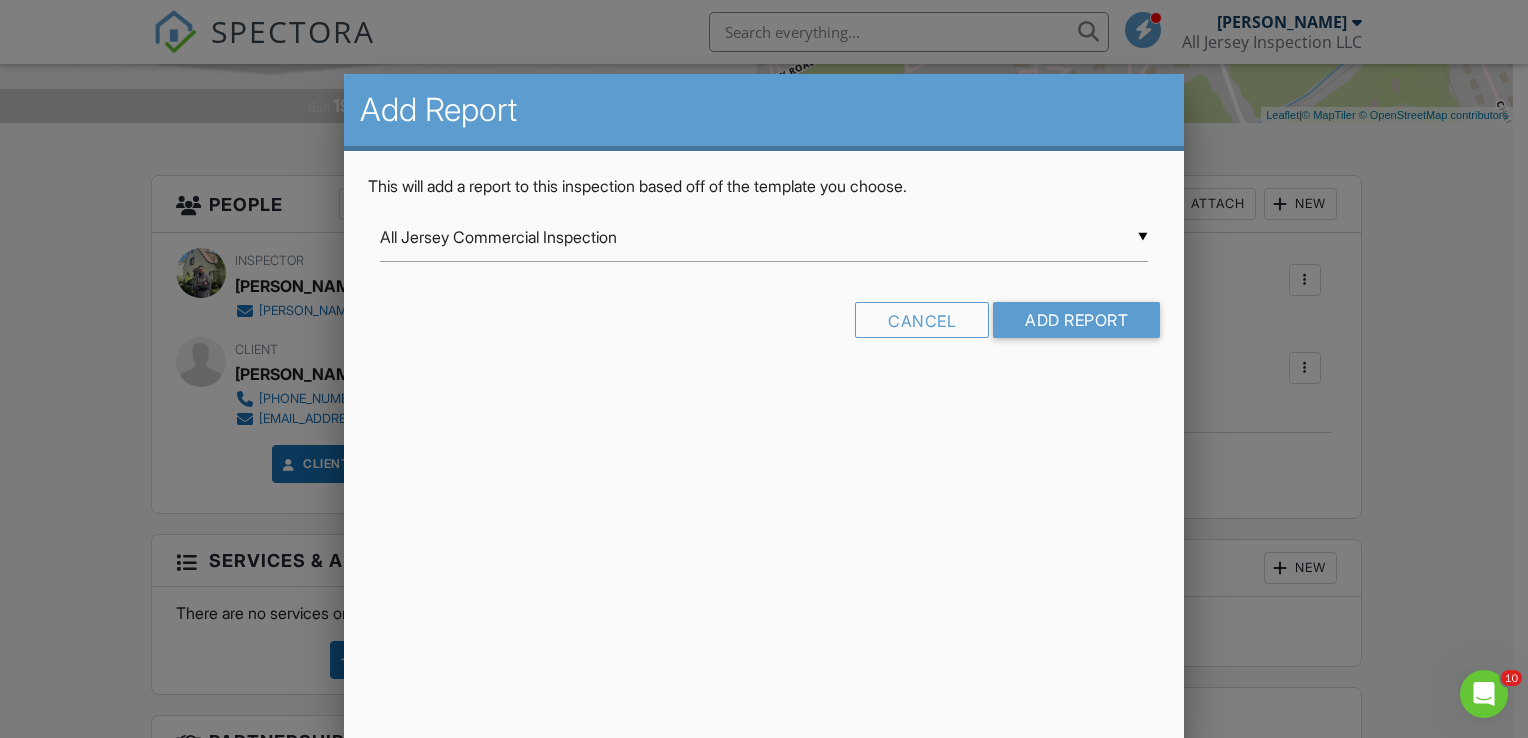 click on "▼ All Jersey Commercial Inspection All Jersey Commercial Inspection All Jersey Inspection  All Jersey Inspection  - Copy Ben Gromicko's Template for Home Inspections Chimney, Fireplace, and Stove  InterNACHI Residential  Residential Property Inspection Residential Template Swimming Pool and Spa Template Exploratory Dig Oil Tank Sweep Sewer Lateral Inspection by All Jersey Inspection LLC Wood Destroying Insect Report All Jersey Commercial Inspection
All Jersey Inspection
All Jersey Inspection  - Copy
Ben Gromicko's Template for Home Inspections
Chimney, Fireplace, and Stove
InterNACHI Residential
Residential Property Inspection
Residential Template
Swimming Pool and Spa Template
Exploratory Dig
Oil Tank Sweep
Sewer Lateral Inspection by All Jersey Inspection LLC
Wood Destroying Insect Report" at bounding box center [764, 237] 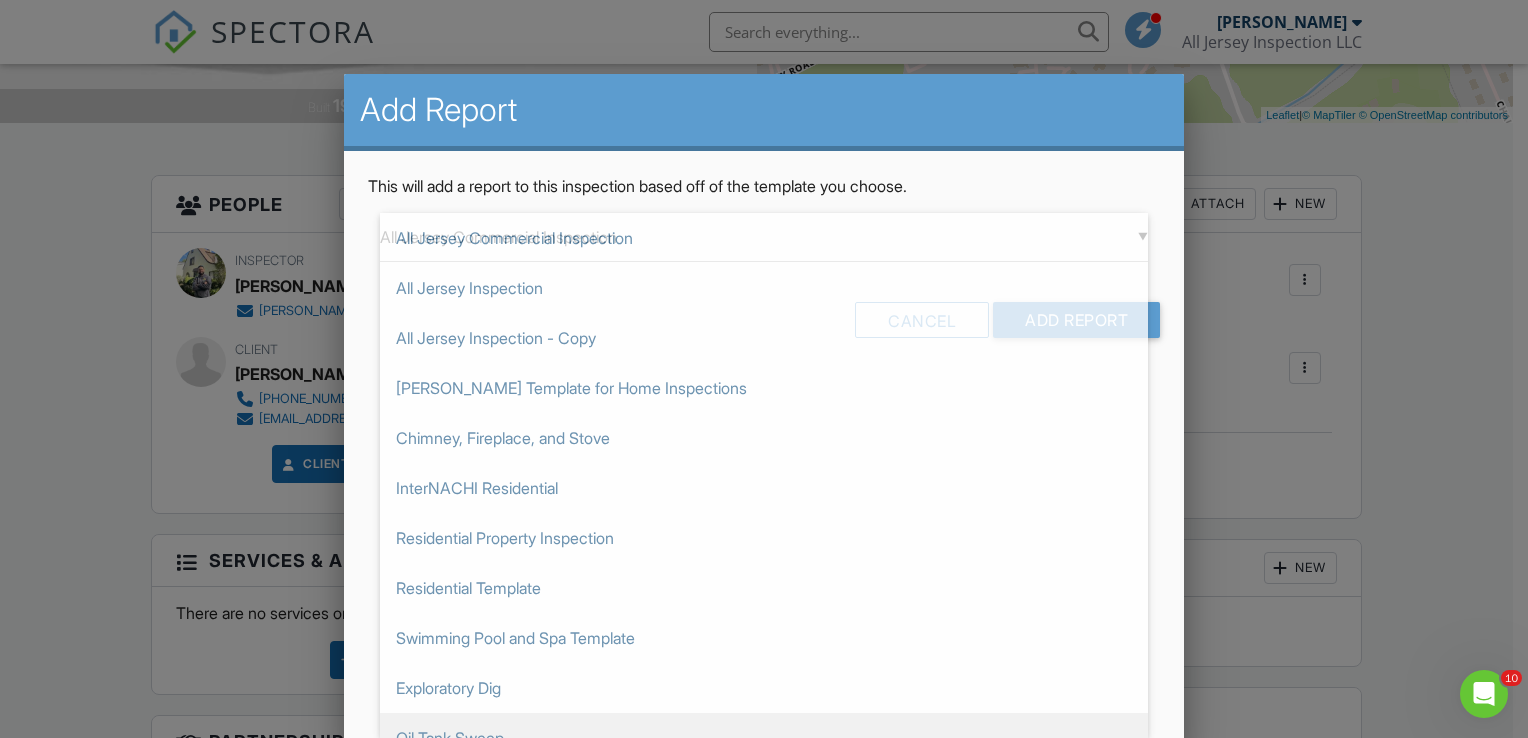click on "Oil Tank Sweep" at bounding box center (764, 738) 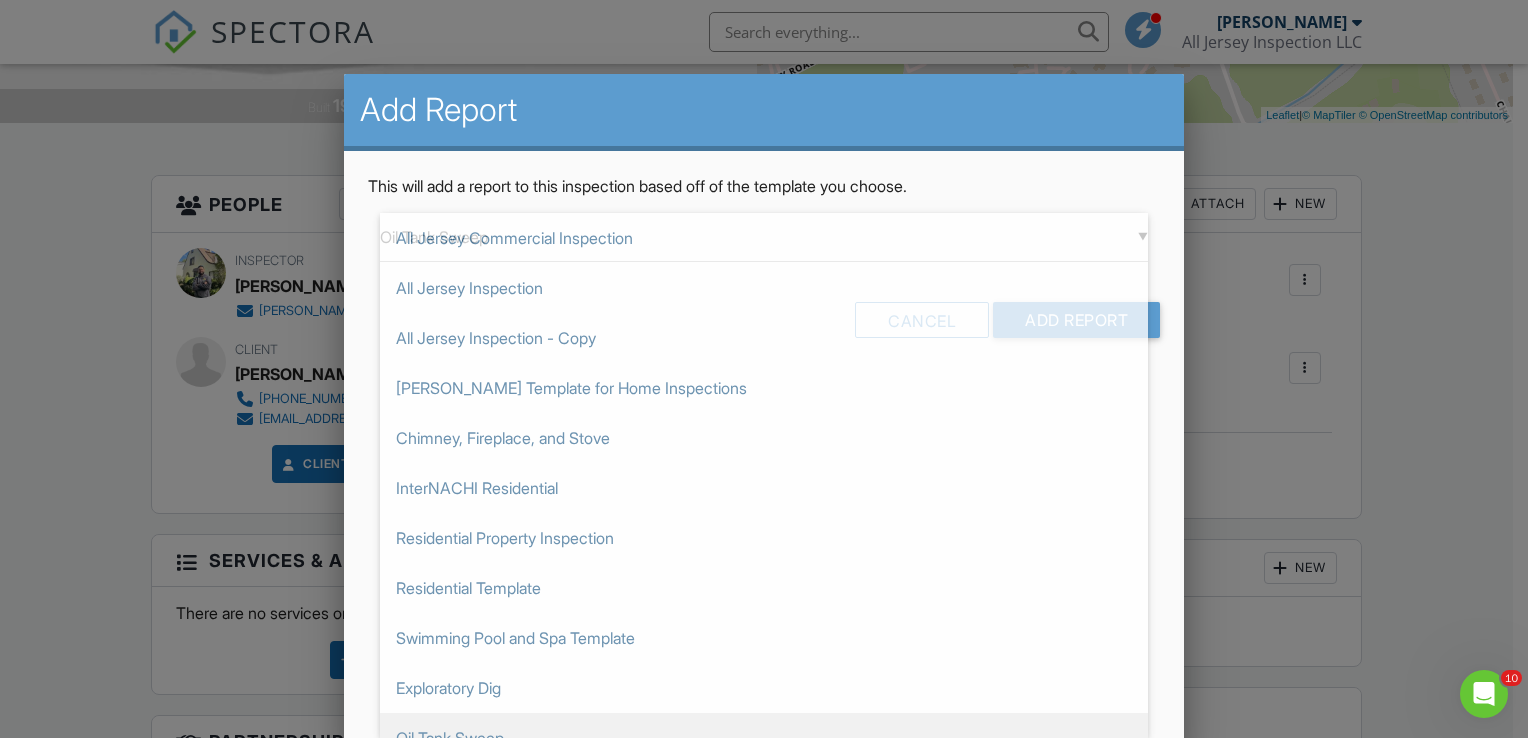 scroll, scrollTop: 125, scrollLeft: 0, axis: vertical 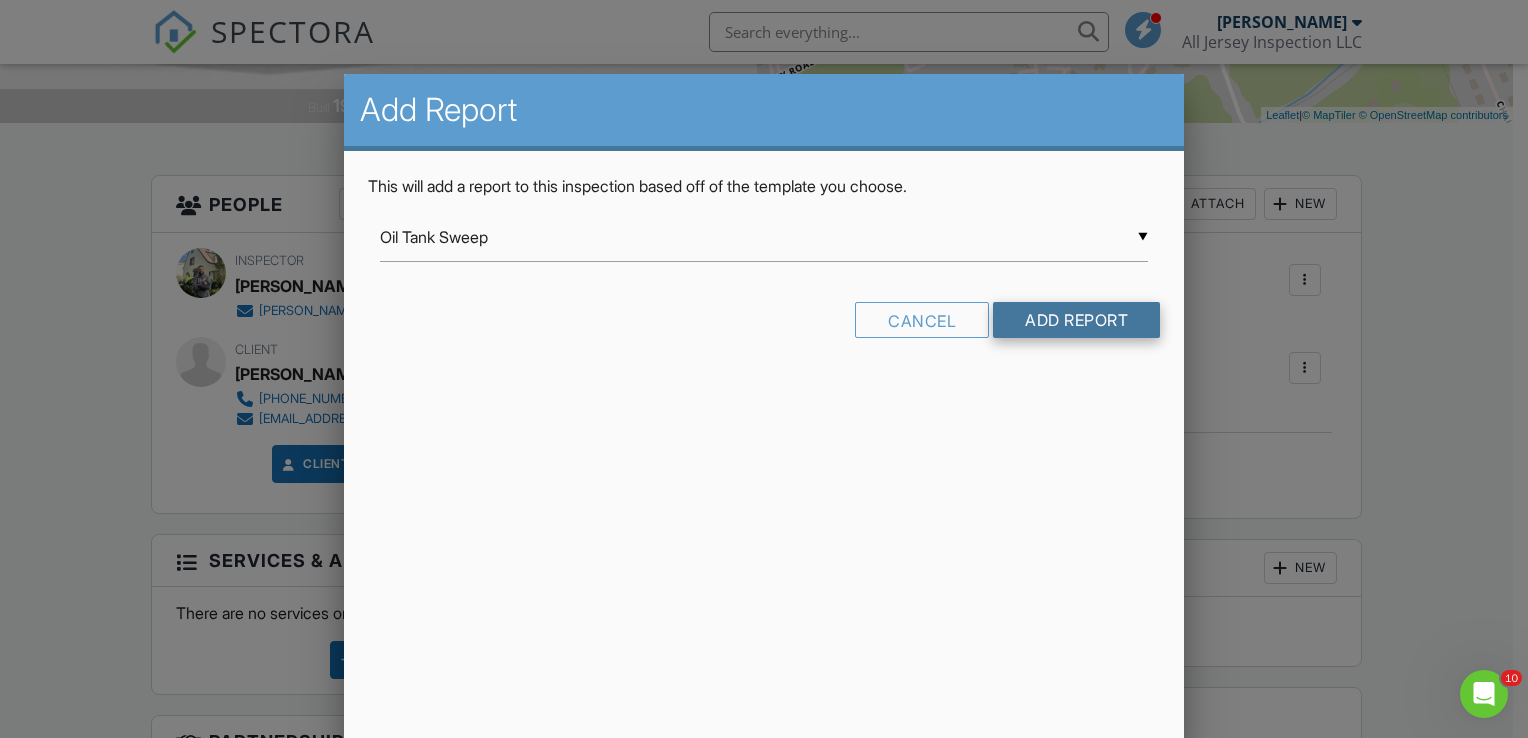 click on "Add Report" at bounding box center (1076, 320) 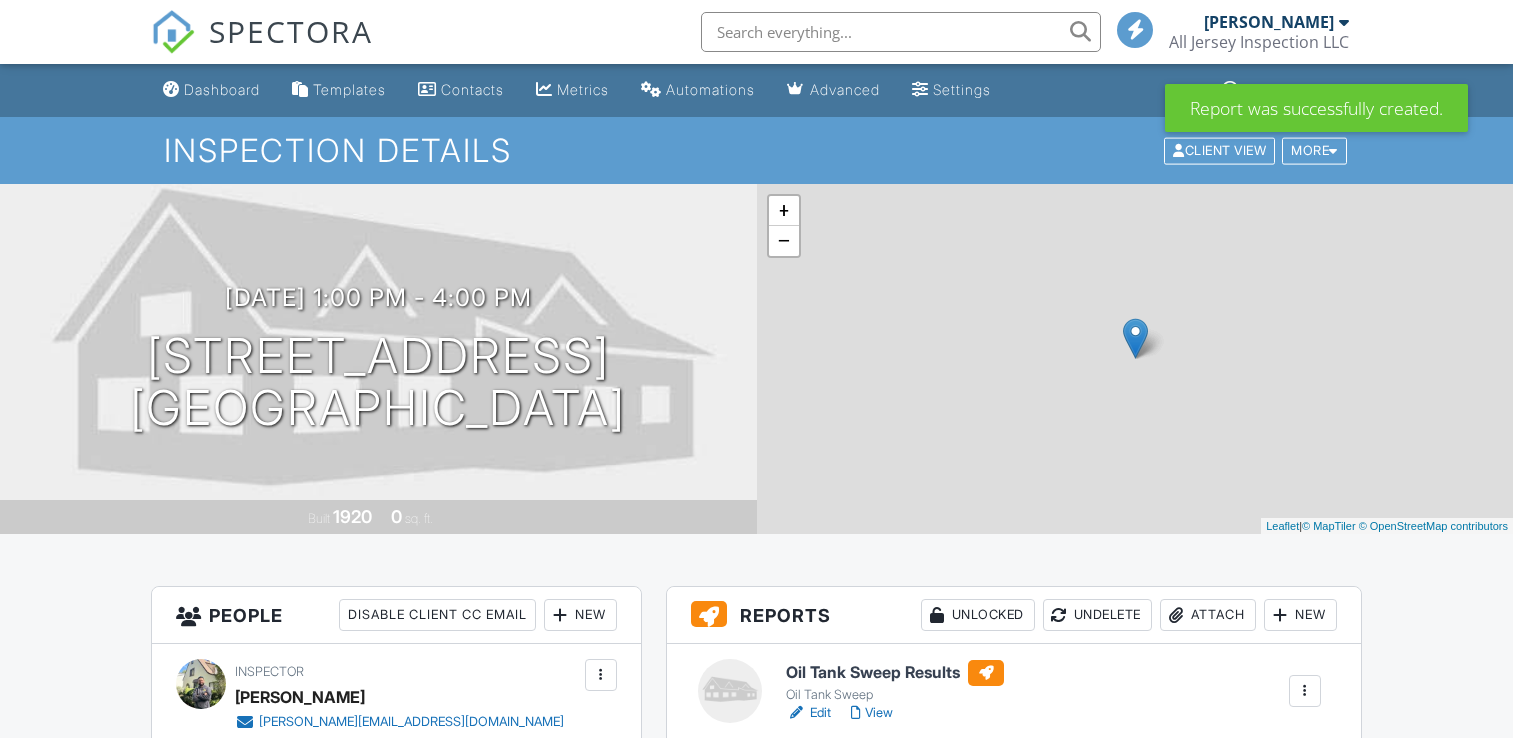 scroll, scrollTop: 0, scrollLeft: 0, axis: both 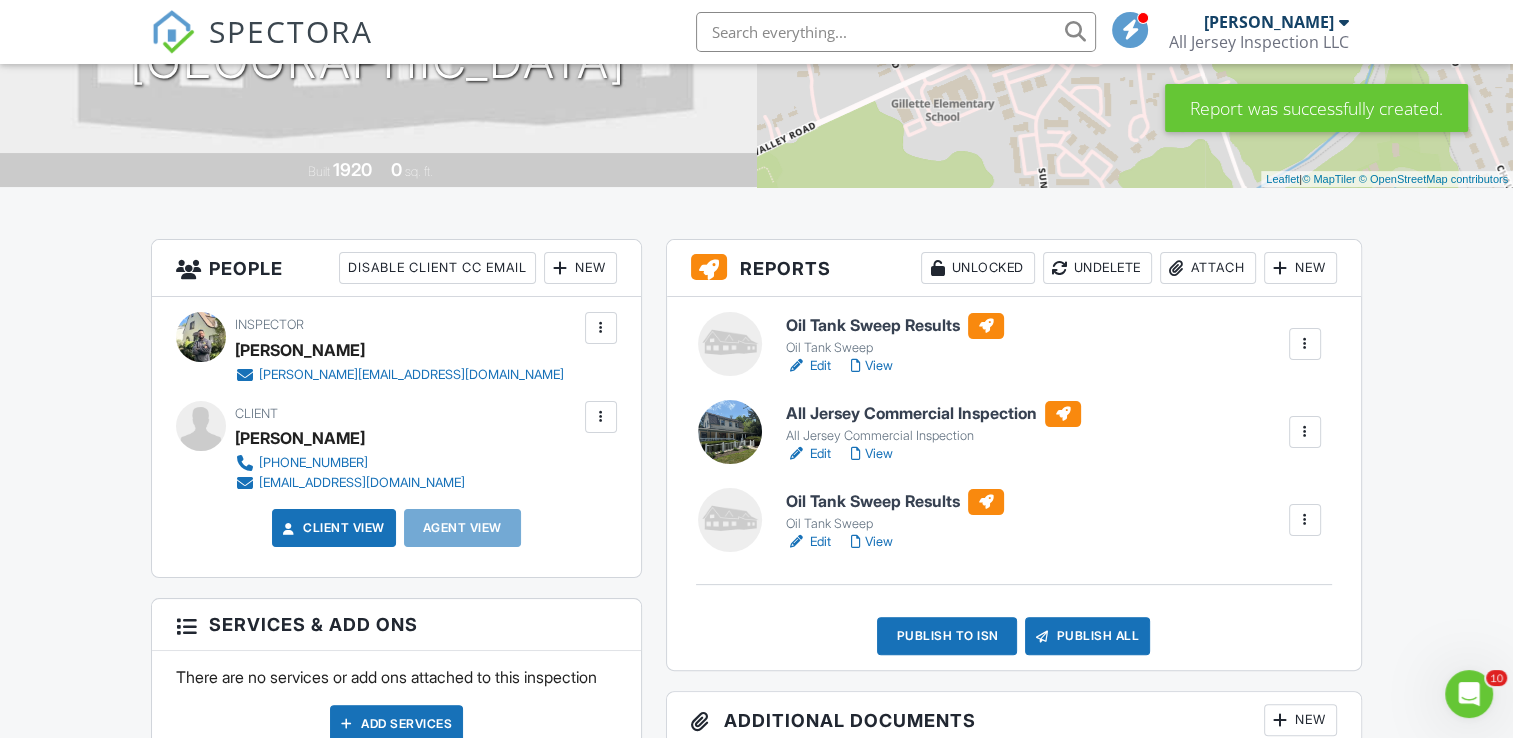 click at bounding box center [1305, 520] 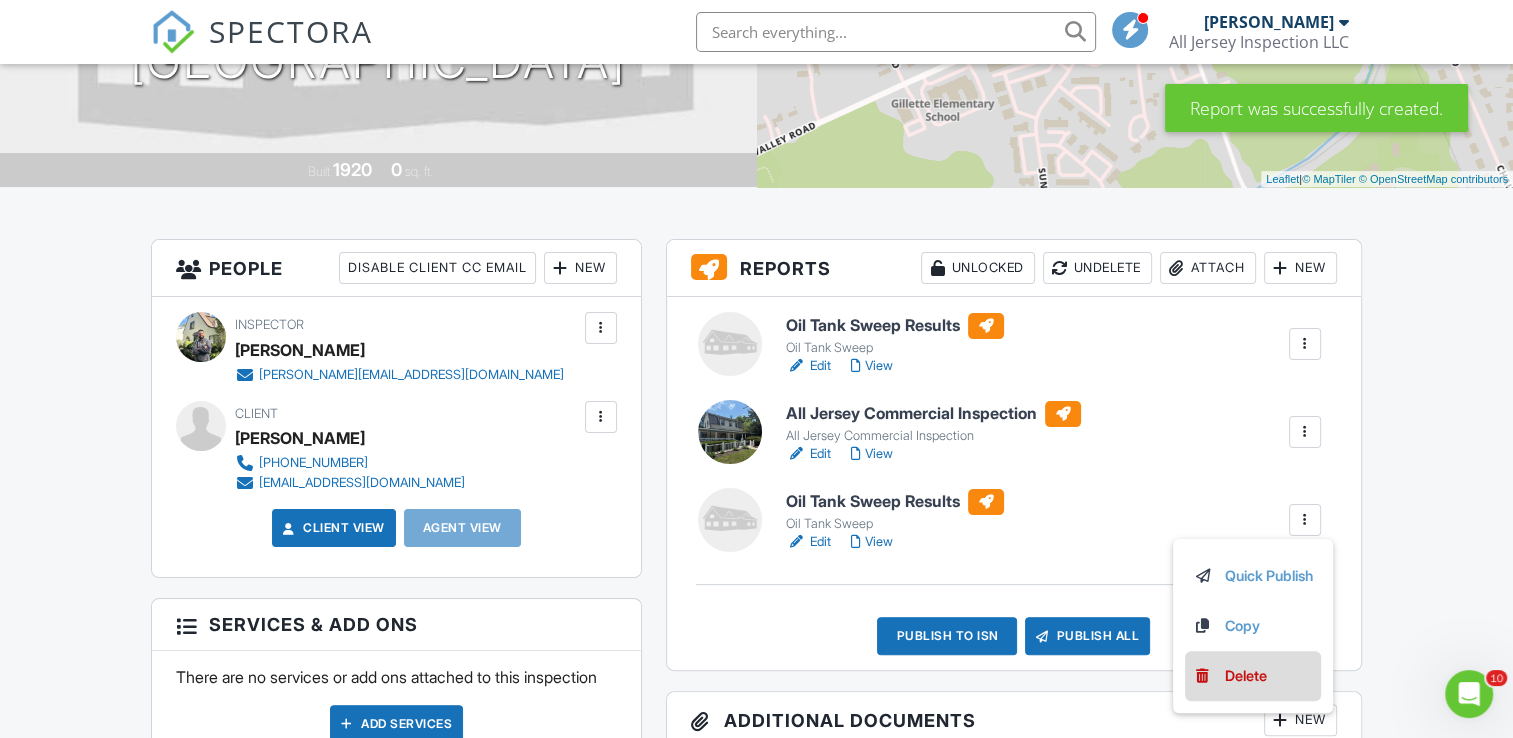 click on "Delete" at bounding box center [1246, 676] 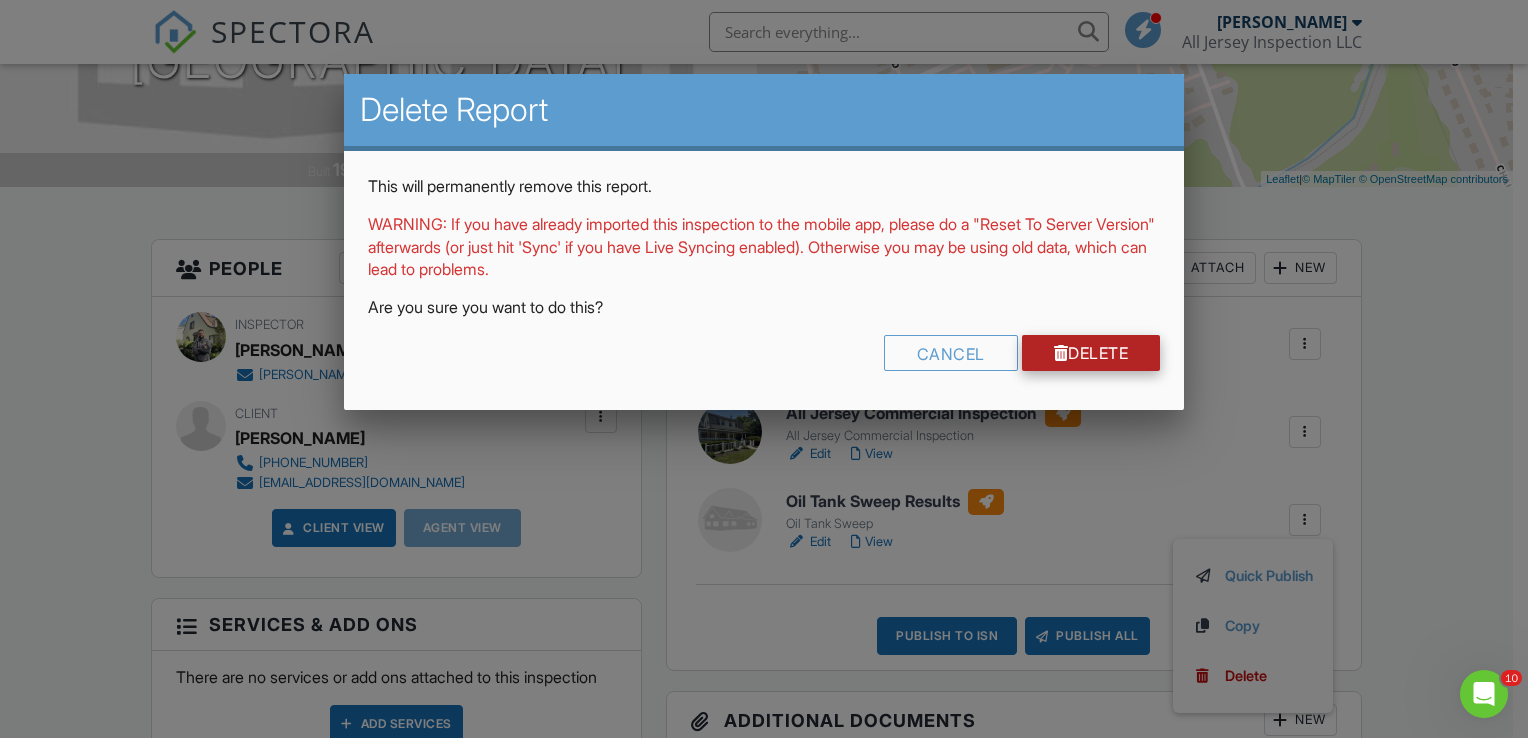 click at bounding box center [1061, 353] 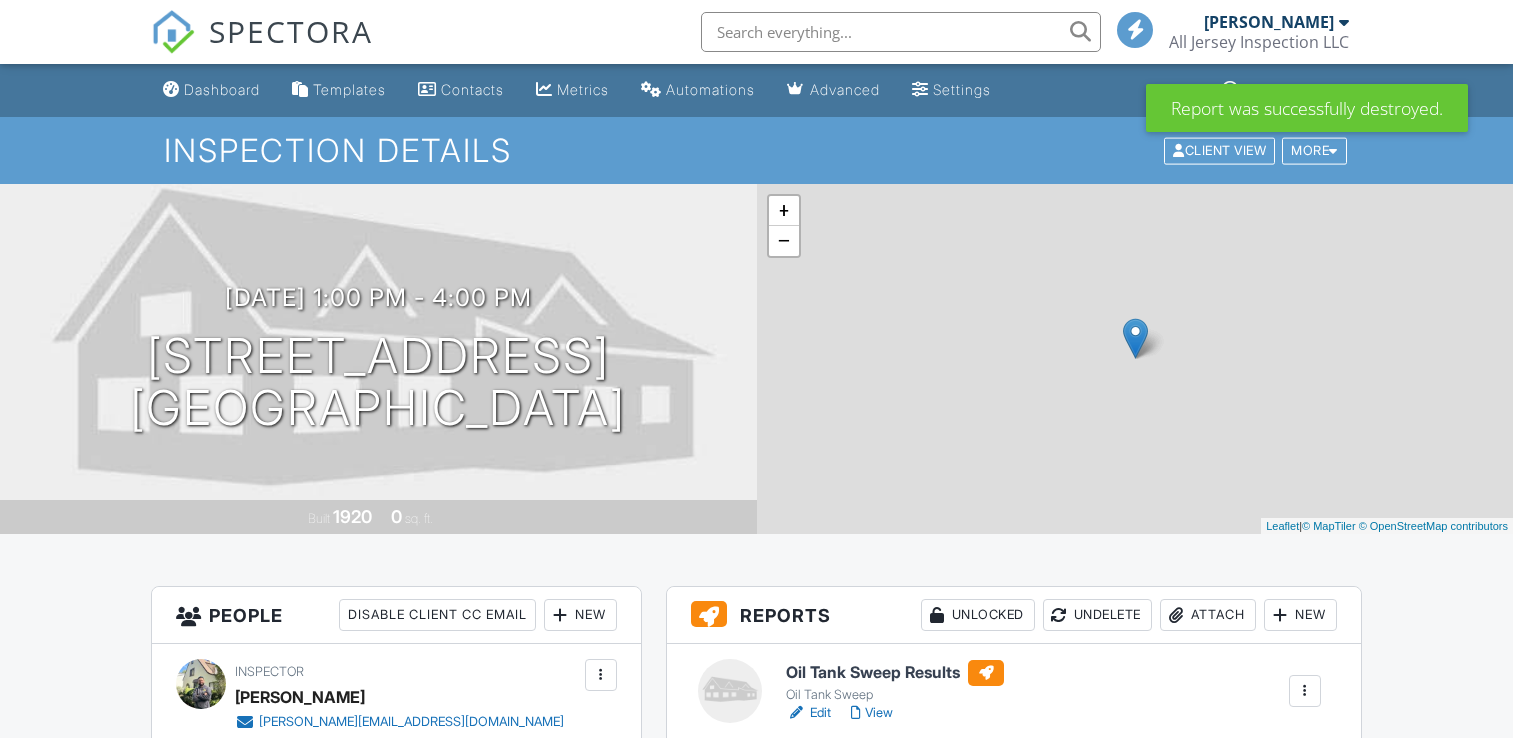 scroll, scrollTop: 0, scrollLeft: 0, axis: both 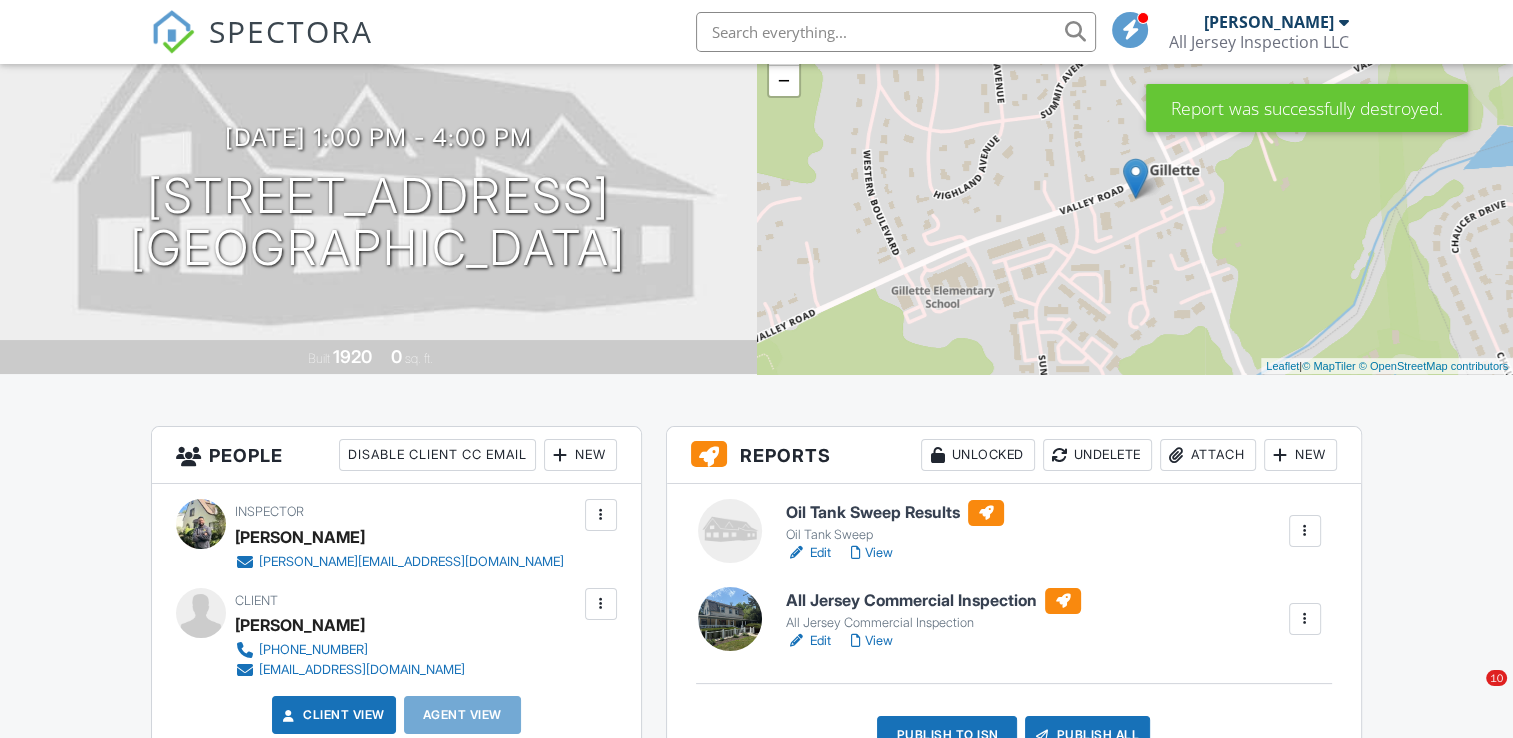click on "Oil Tank Sweep Results" at bounding box center [895, 513] 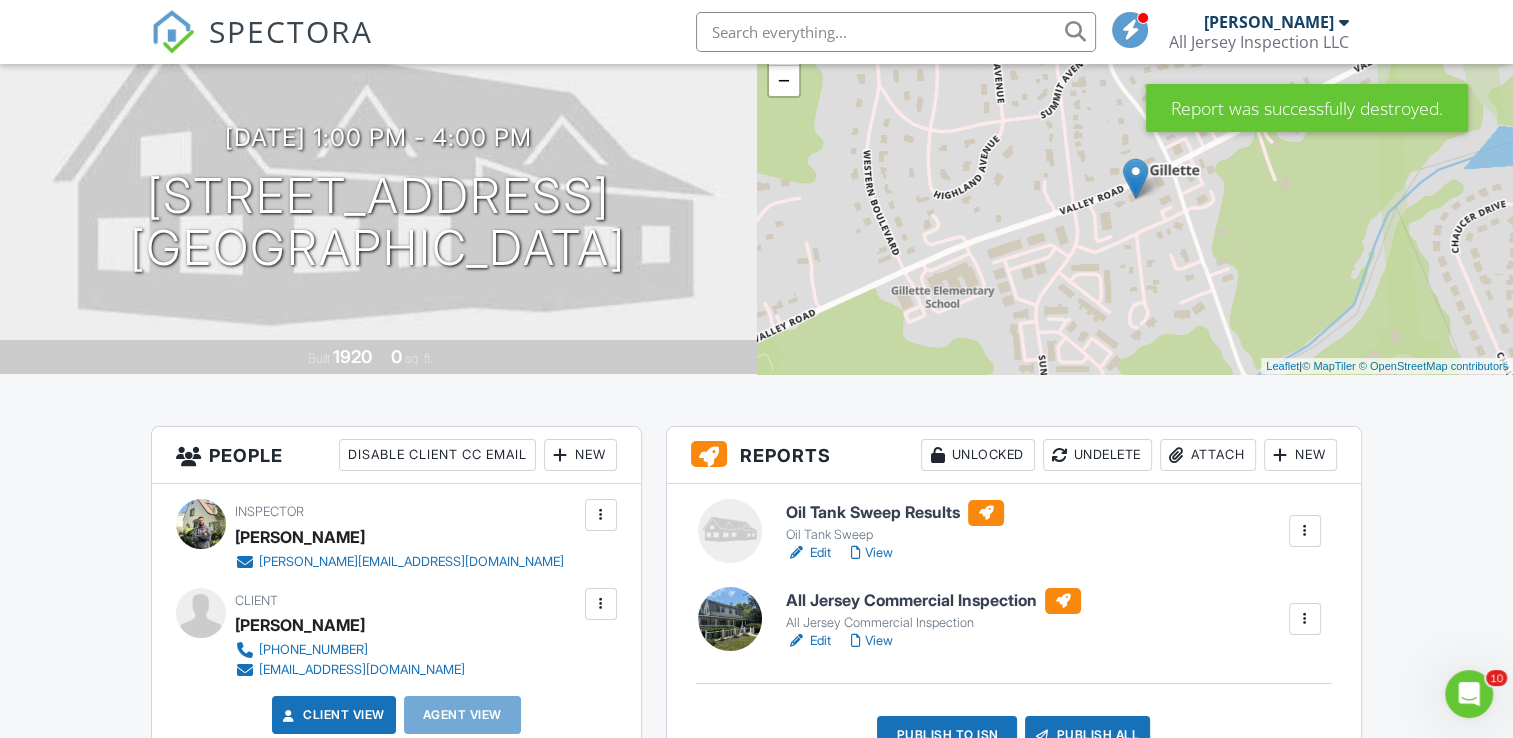 scroll, scrollTop: 0, scrollLeft: 0, axis: both 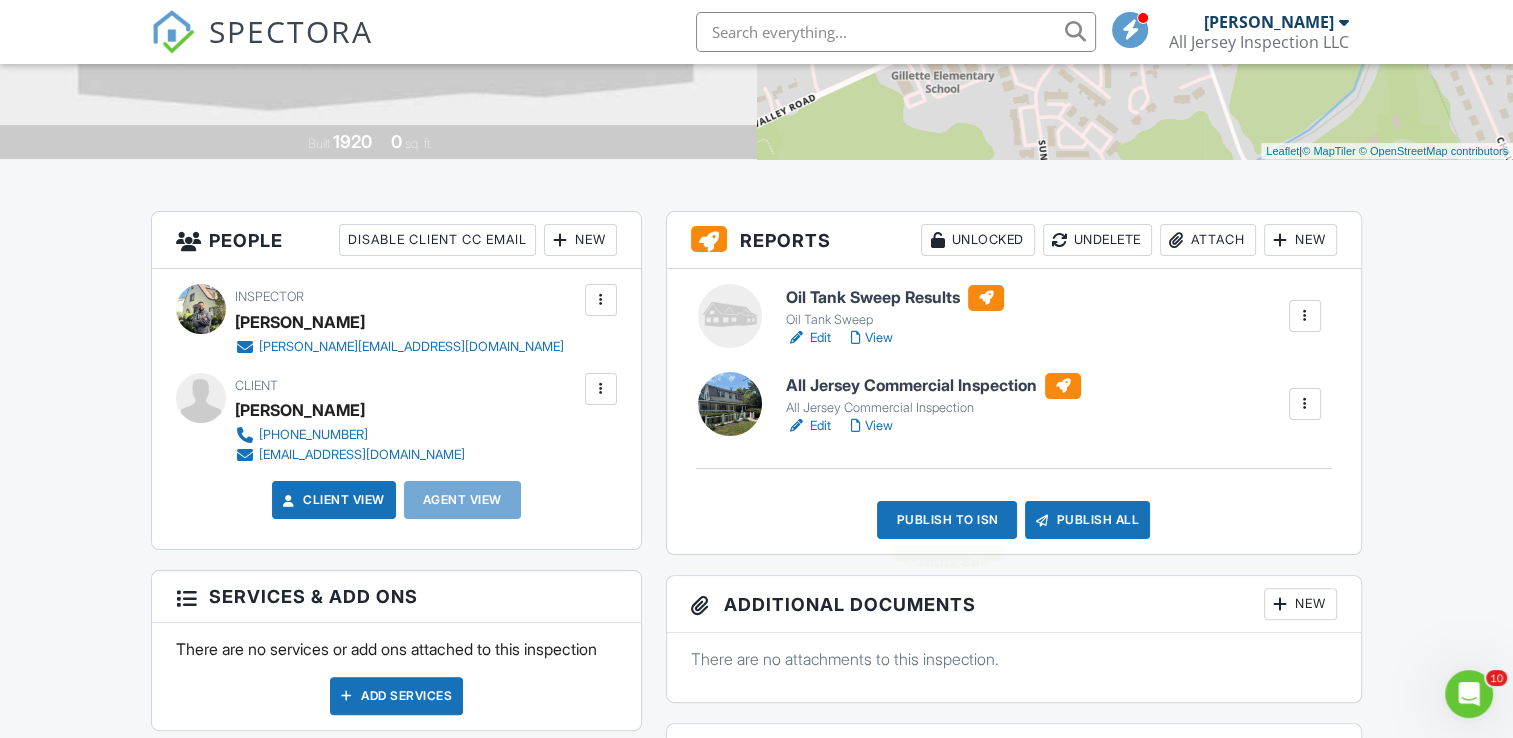 click on "Publish to ISN" at bounding box center [947, 520] 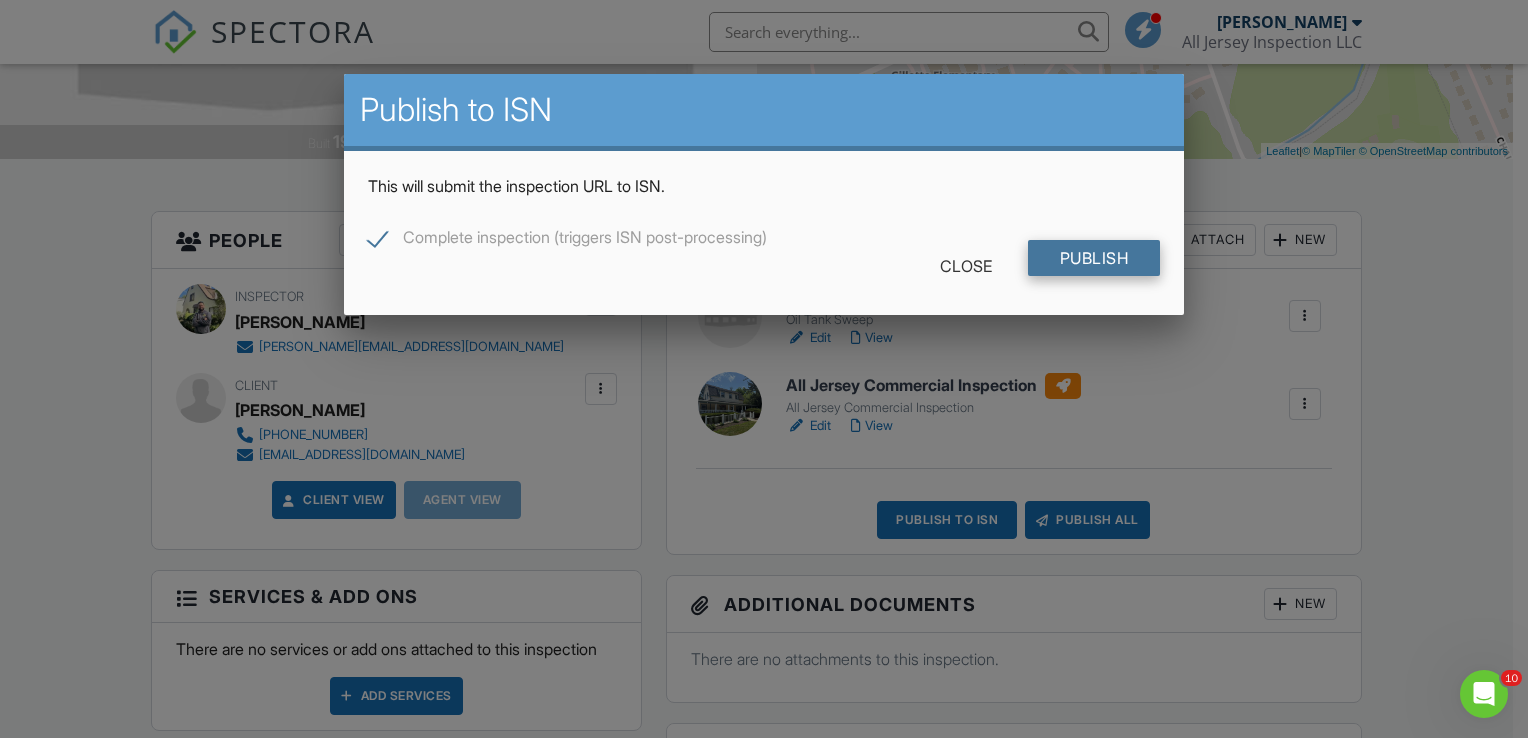 click on "Publish" at bounding box center [1094, 258] 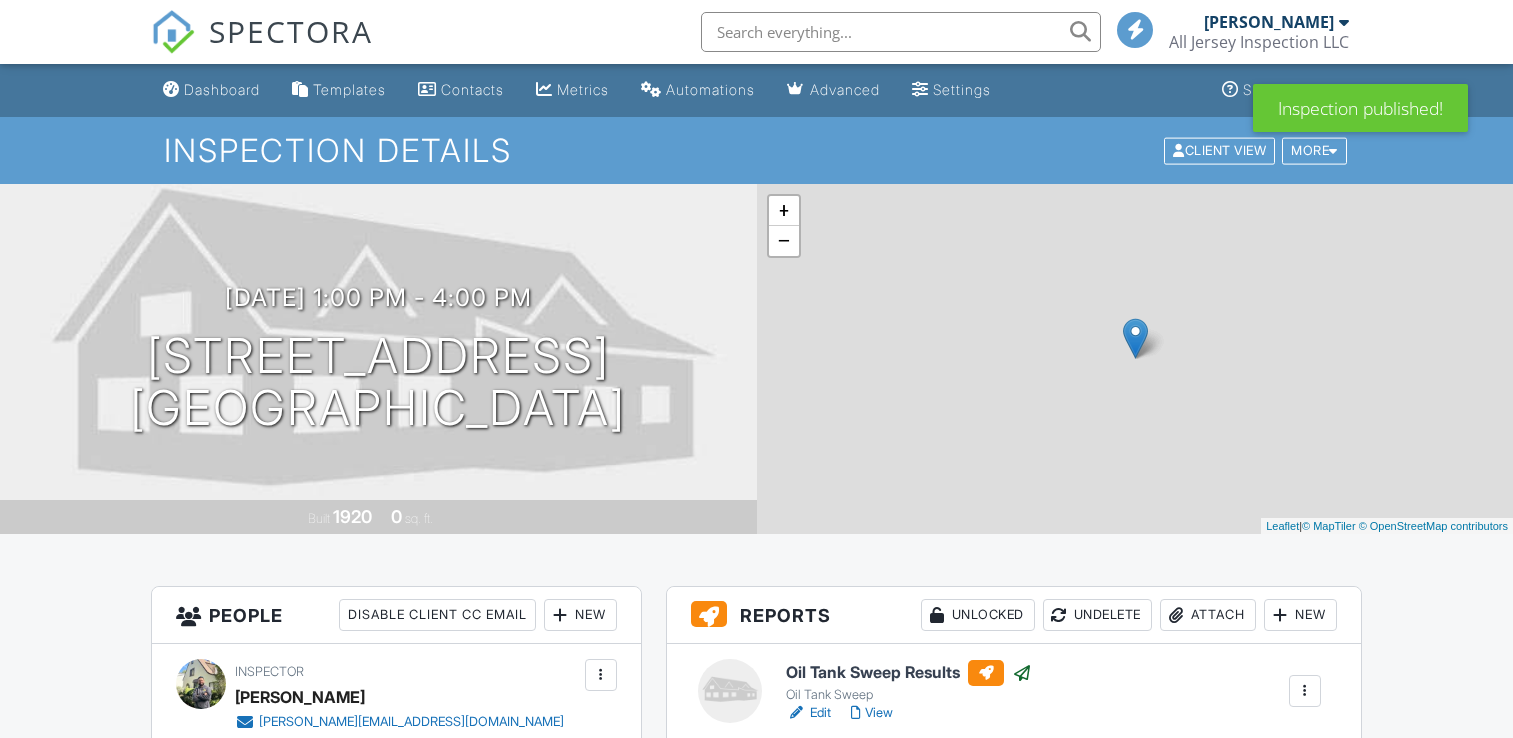 scroll, scrollTop: 0, scrollLeft: 0, axis: both 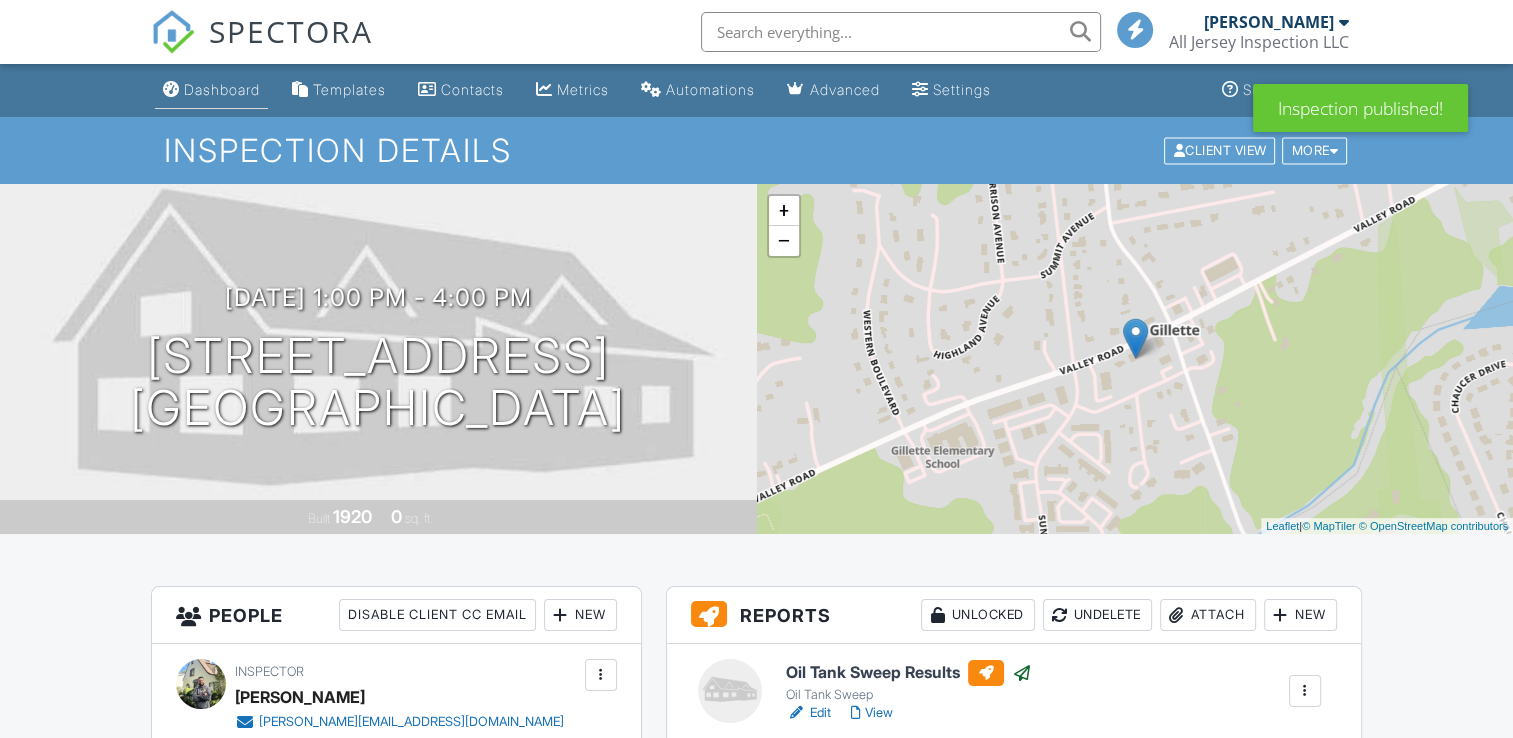 click on "Dashboard" at bounding box center [222, 89] 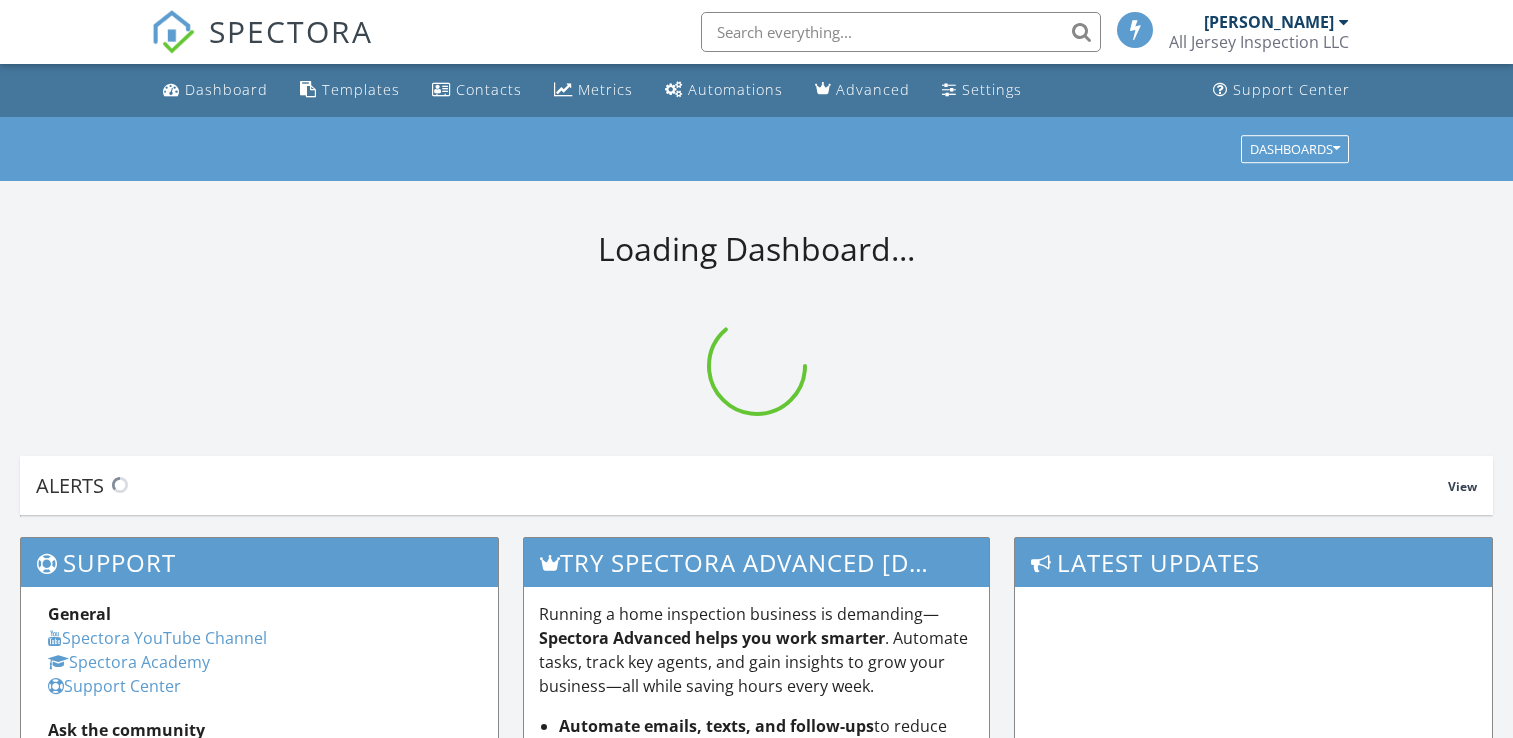 scroll, scrollTop: 0, scrollLeft: 0, axis: both 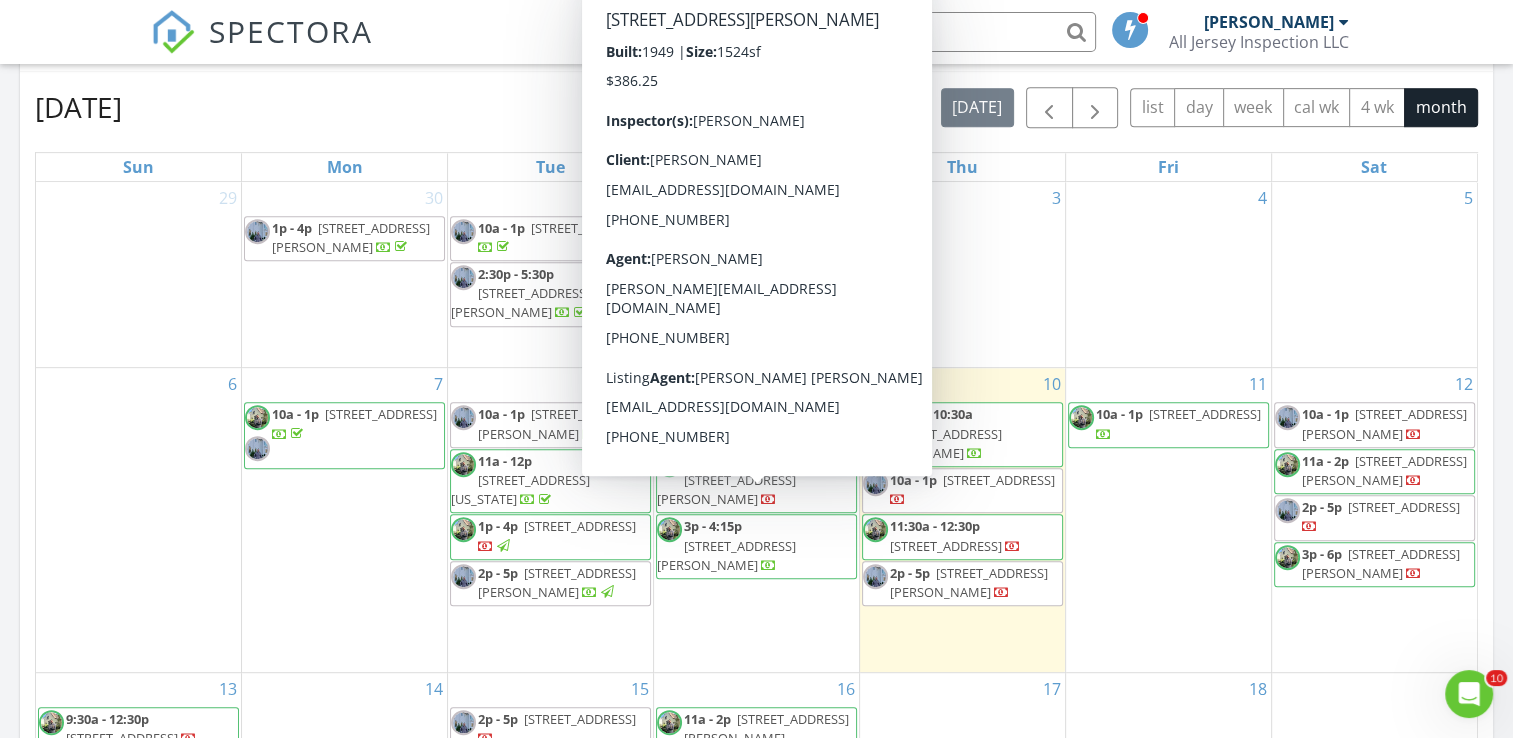 click on "73 Swartzel Drive, Middletown 07748" at bounding box center [726, 555] 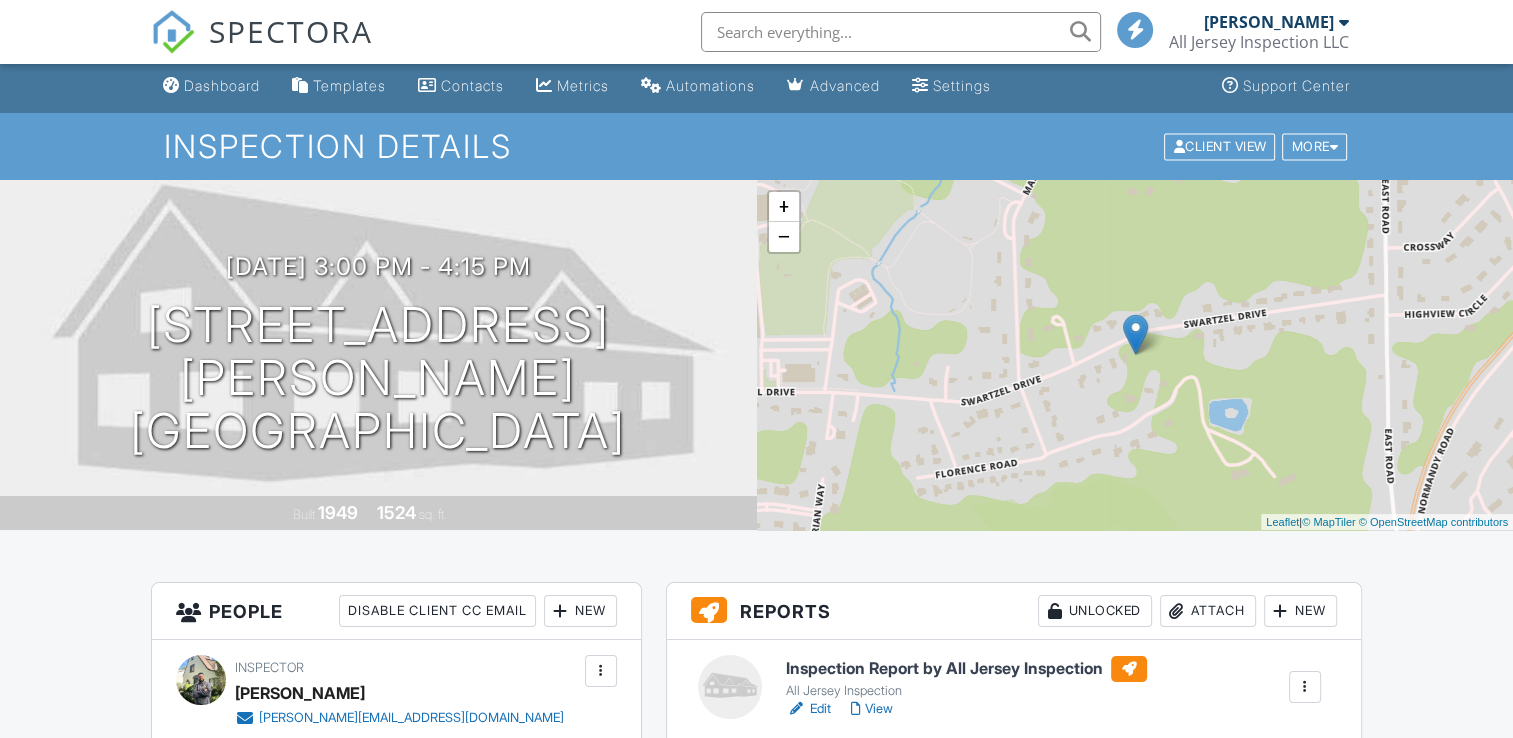 scroll, scrollTop: 129, scrollLeft: 0, axis: vertical 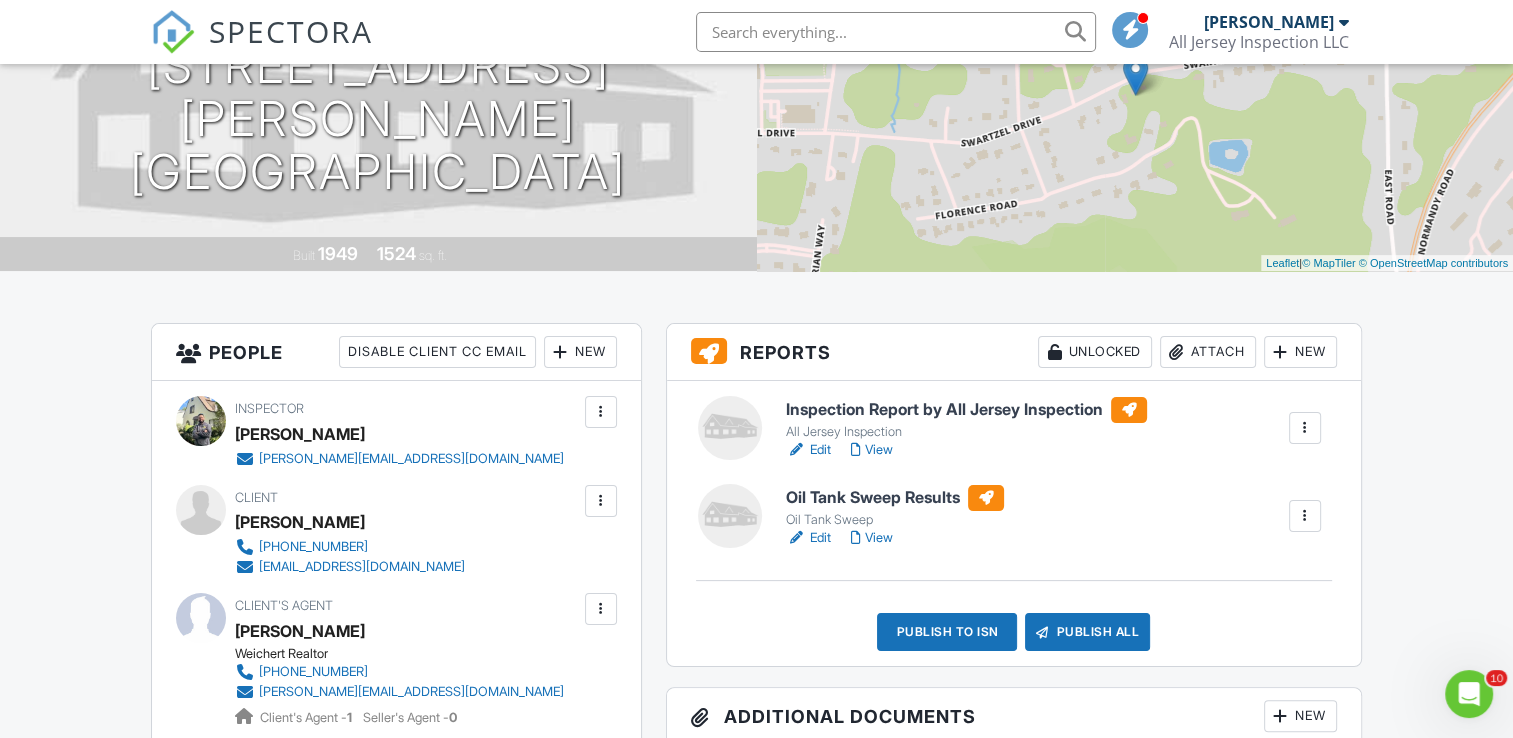 click at bounding box center (1305, 428) 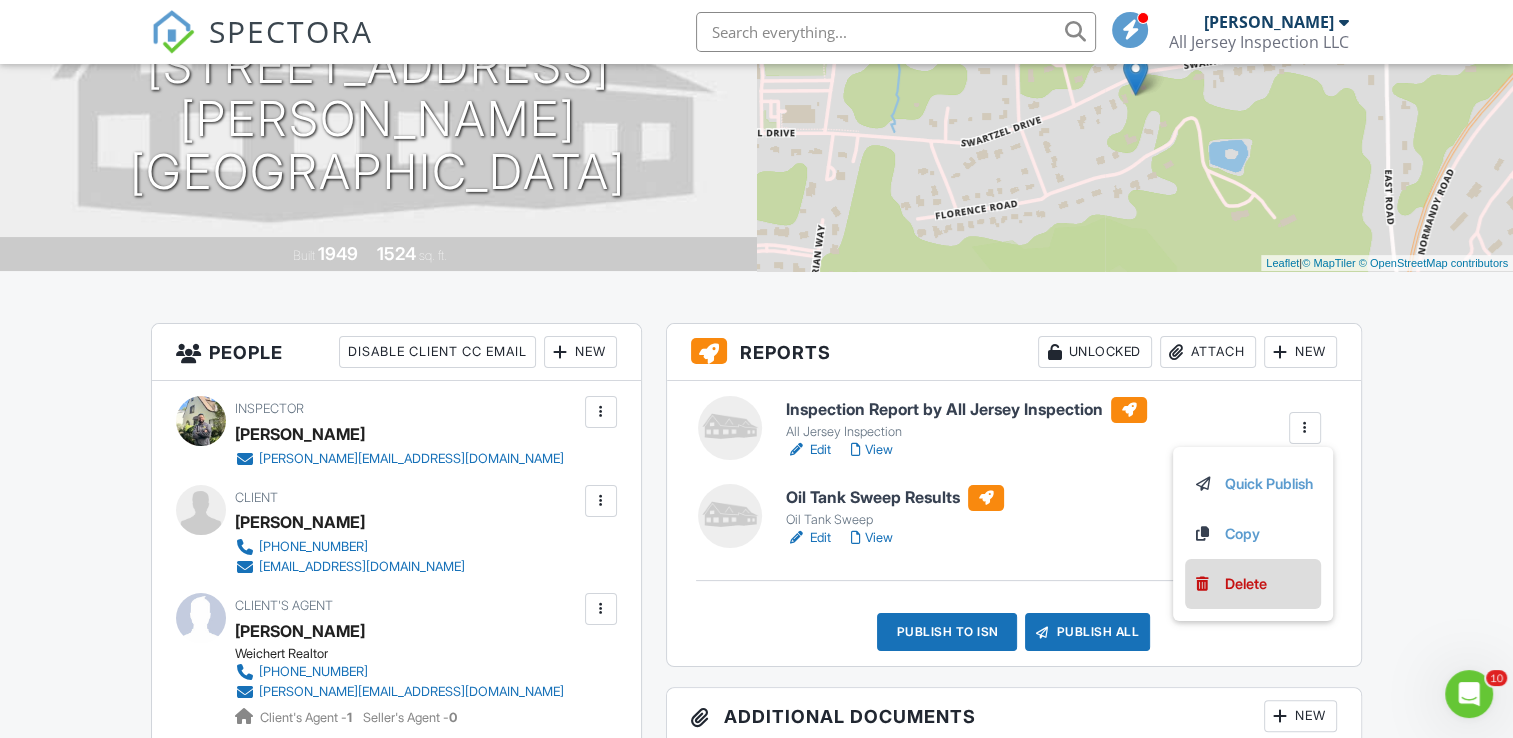 click on "Delete" at bounding box center [1246, 584] 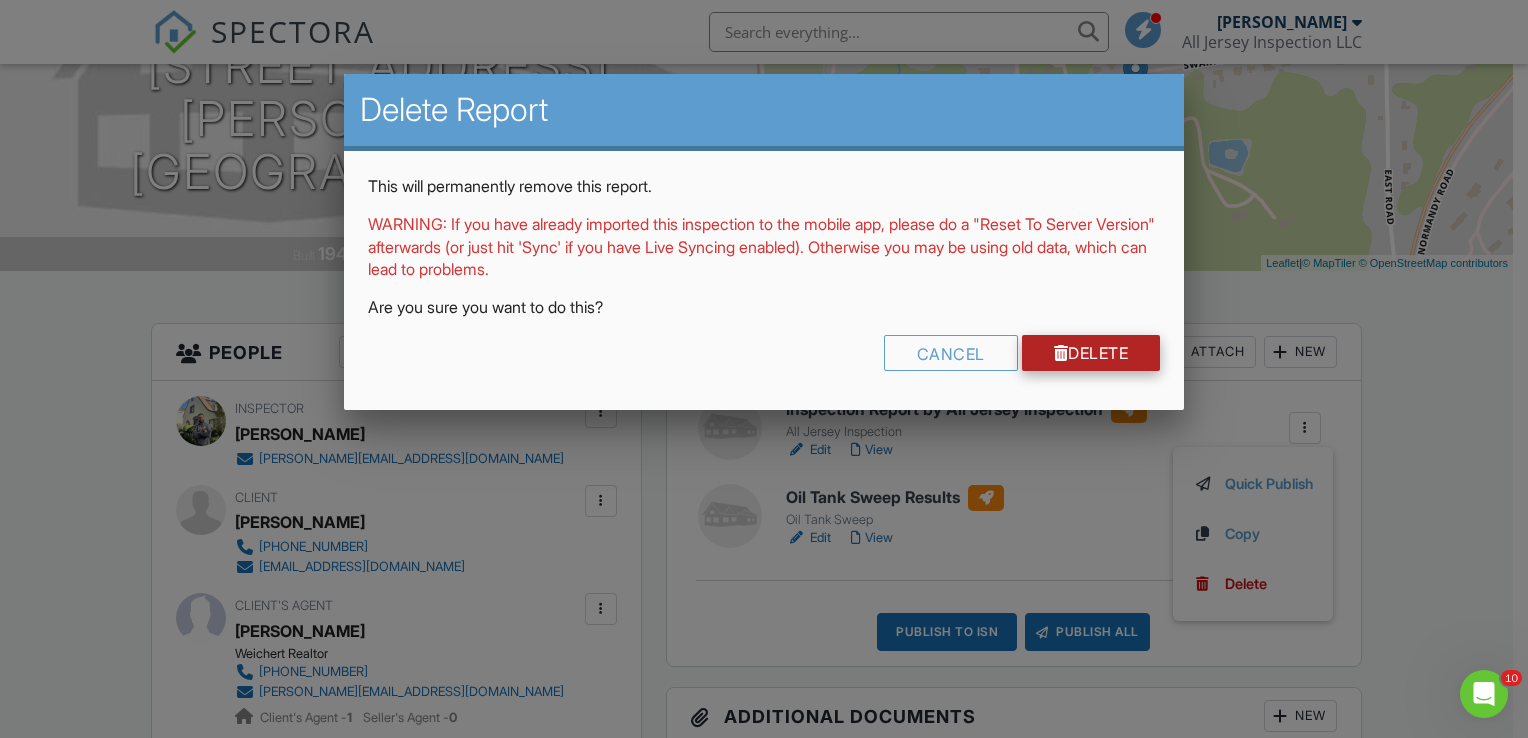 click on "Delete" at bounding box center [1091, 353] 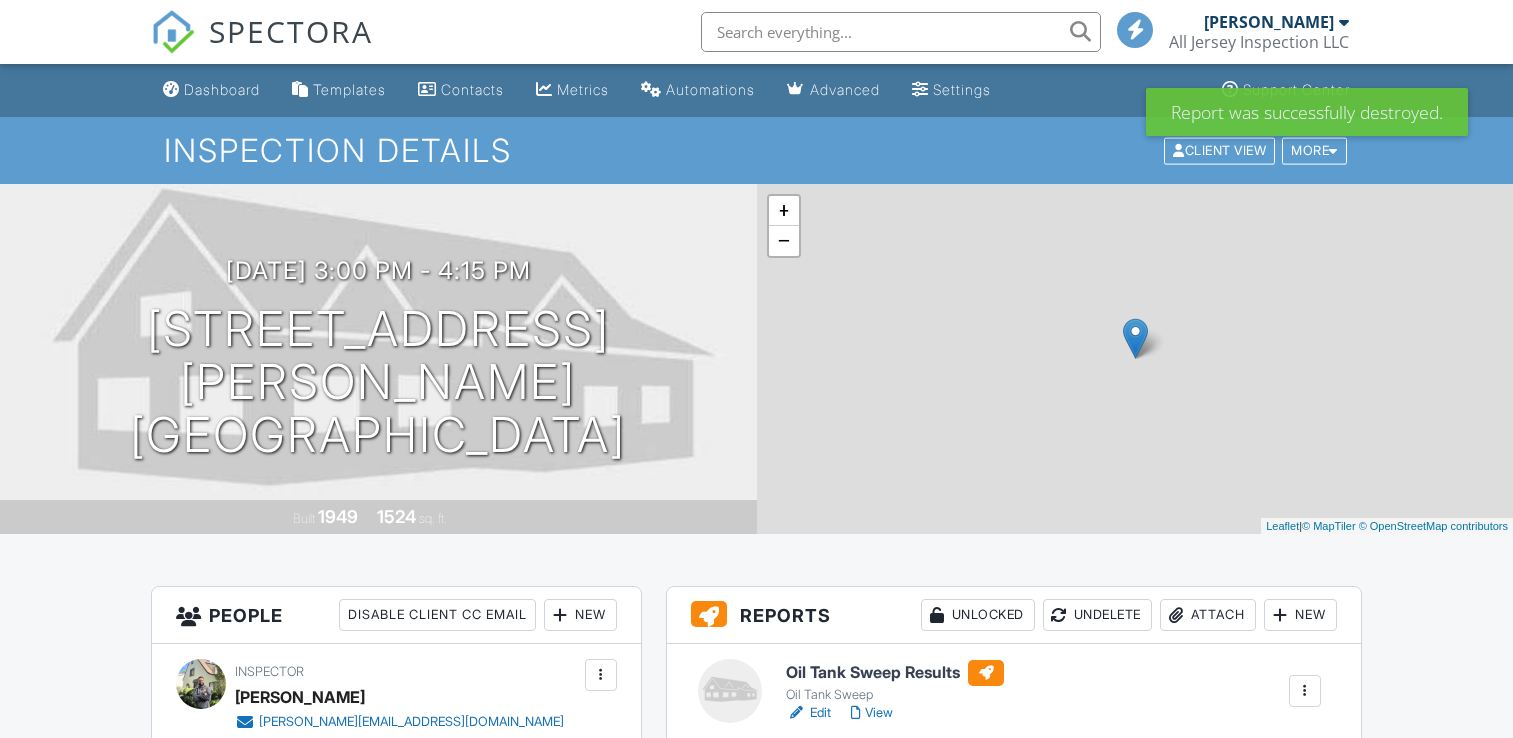 scroll, scrollTop: 0, scrollLeft: 0, axis: both 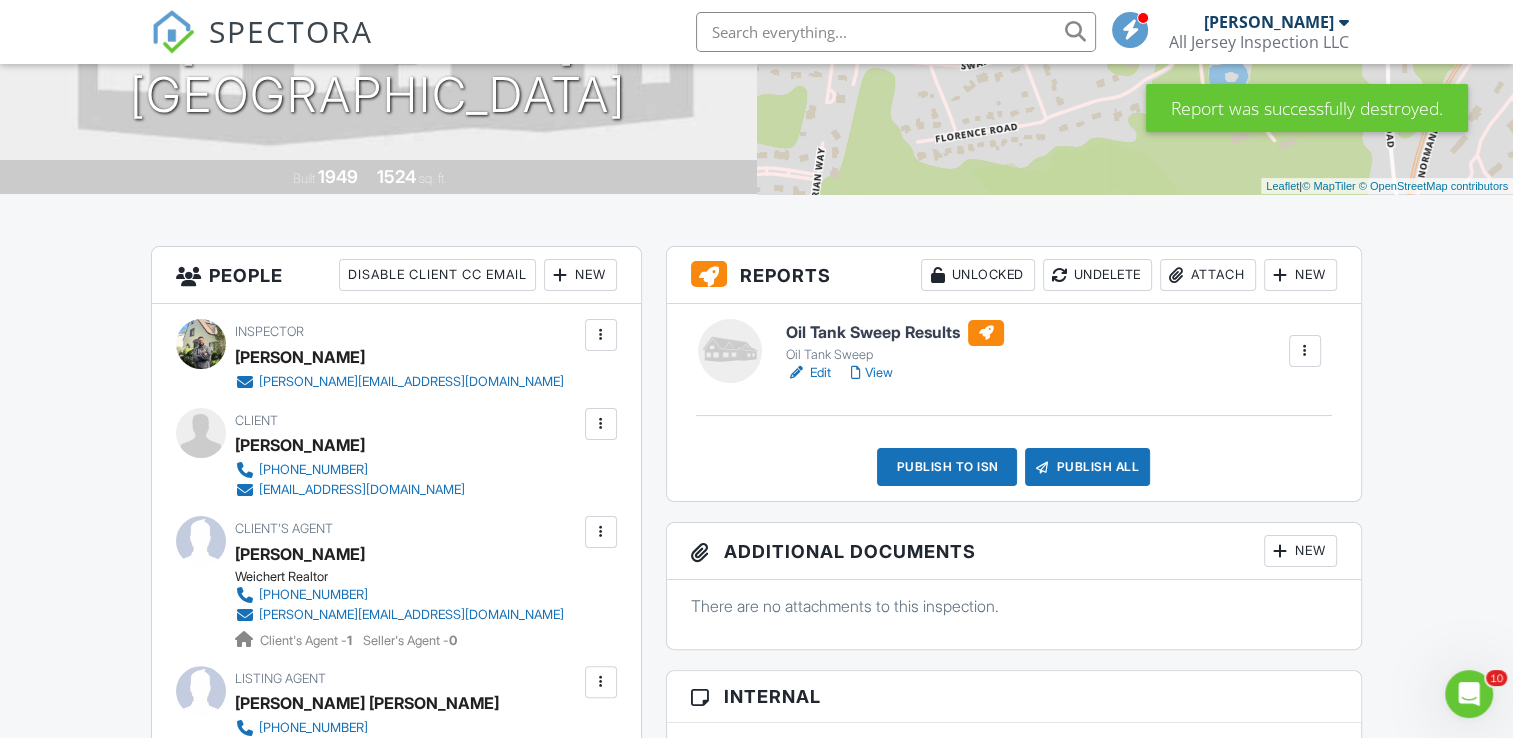 click on "Oil Tank Sweep Results" at bounding box center (895, 333) 